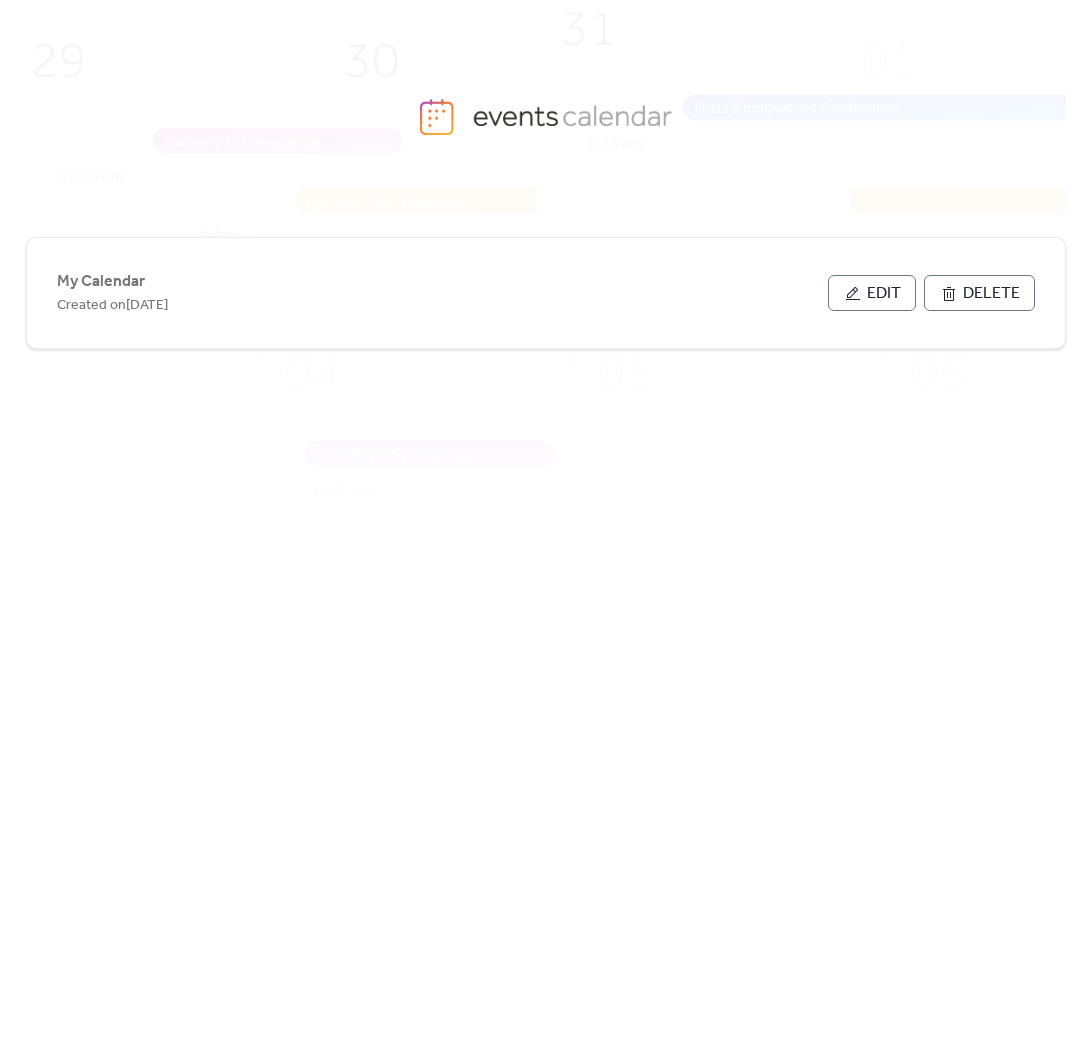 scroll, scrollTop: 0, scrollLeft: 0, axis: both 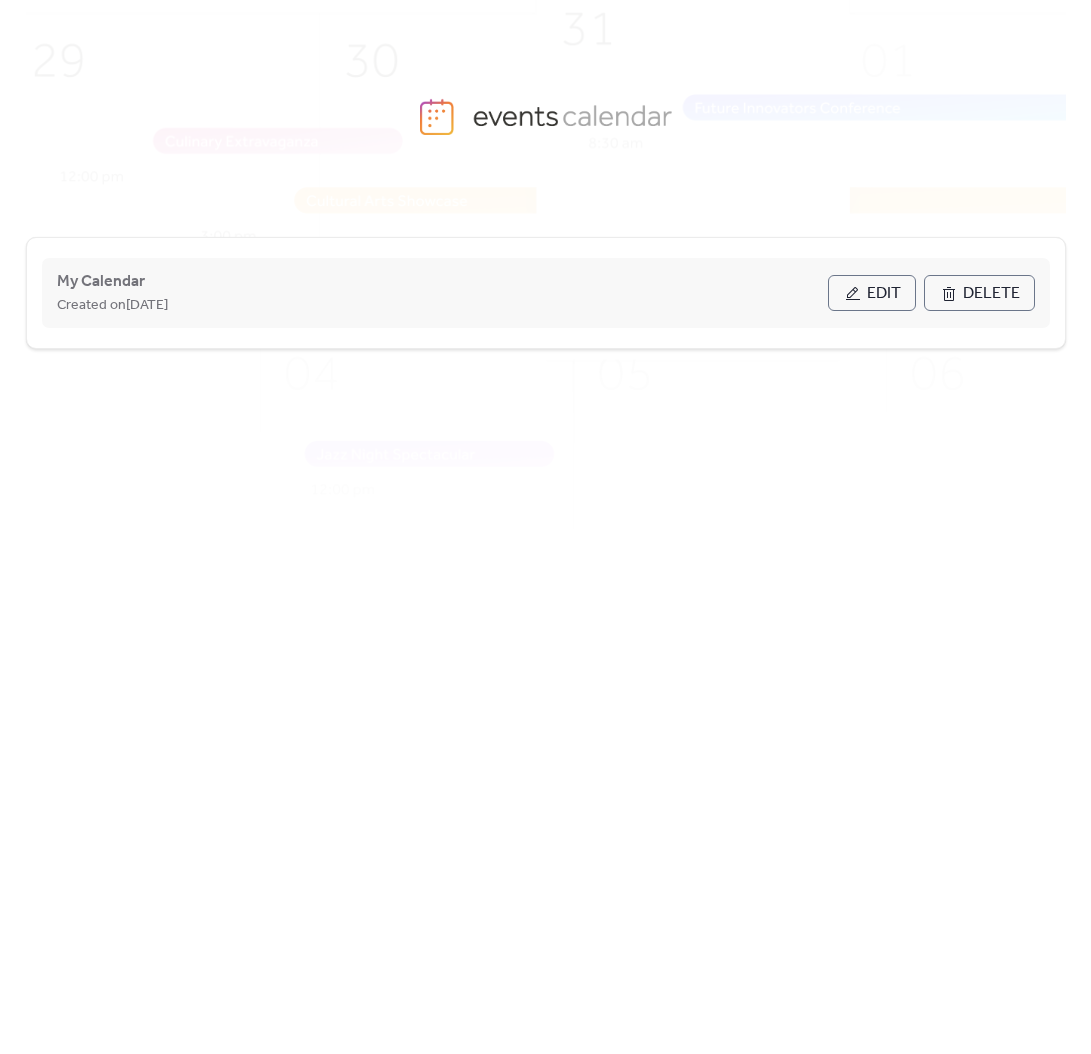 click on "Edit" at bounding box center (872, 293) 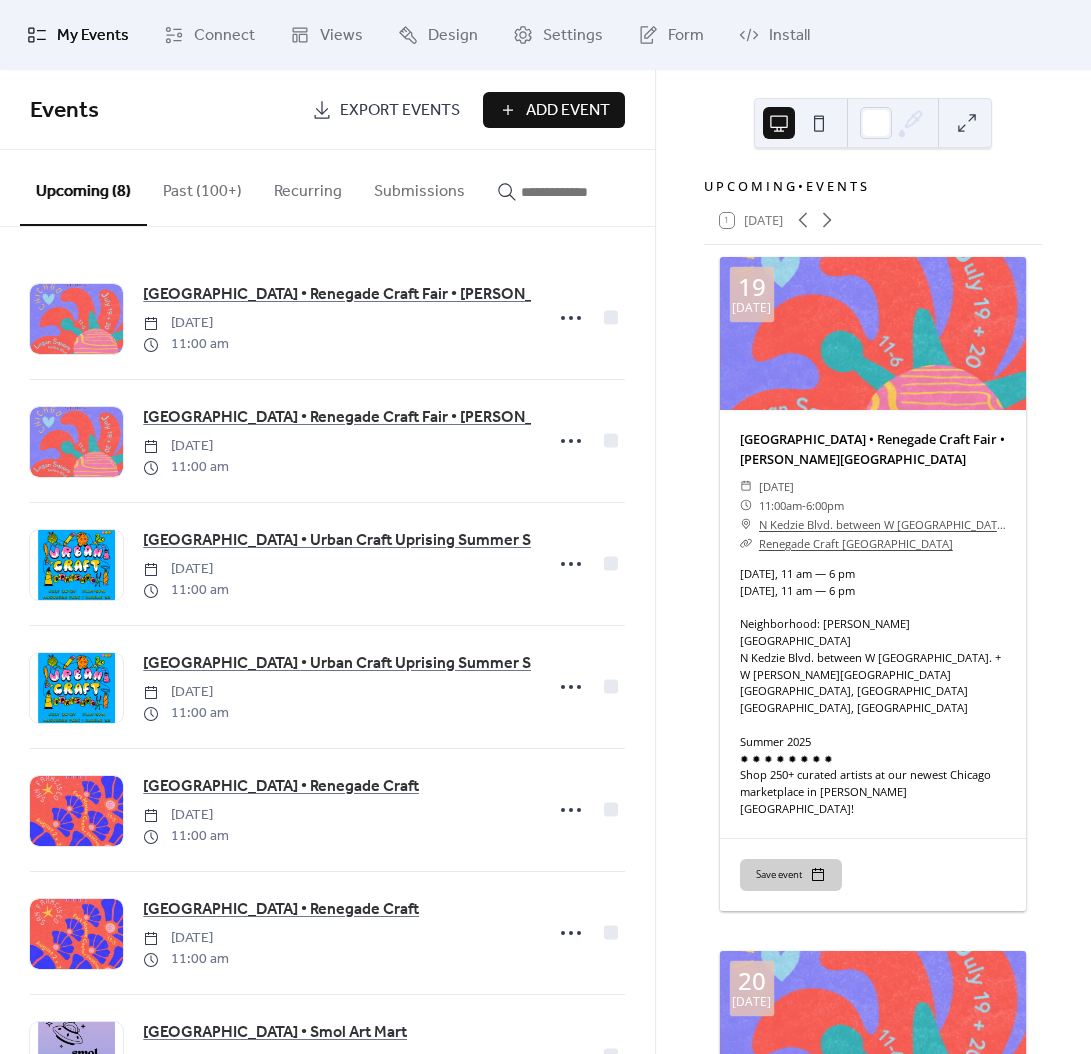 click at bounding box center [571, 192] 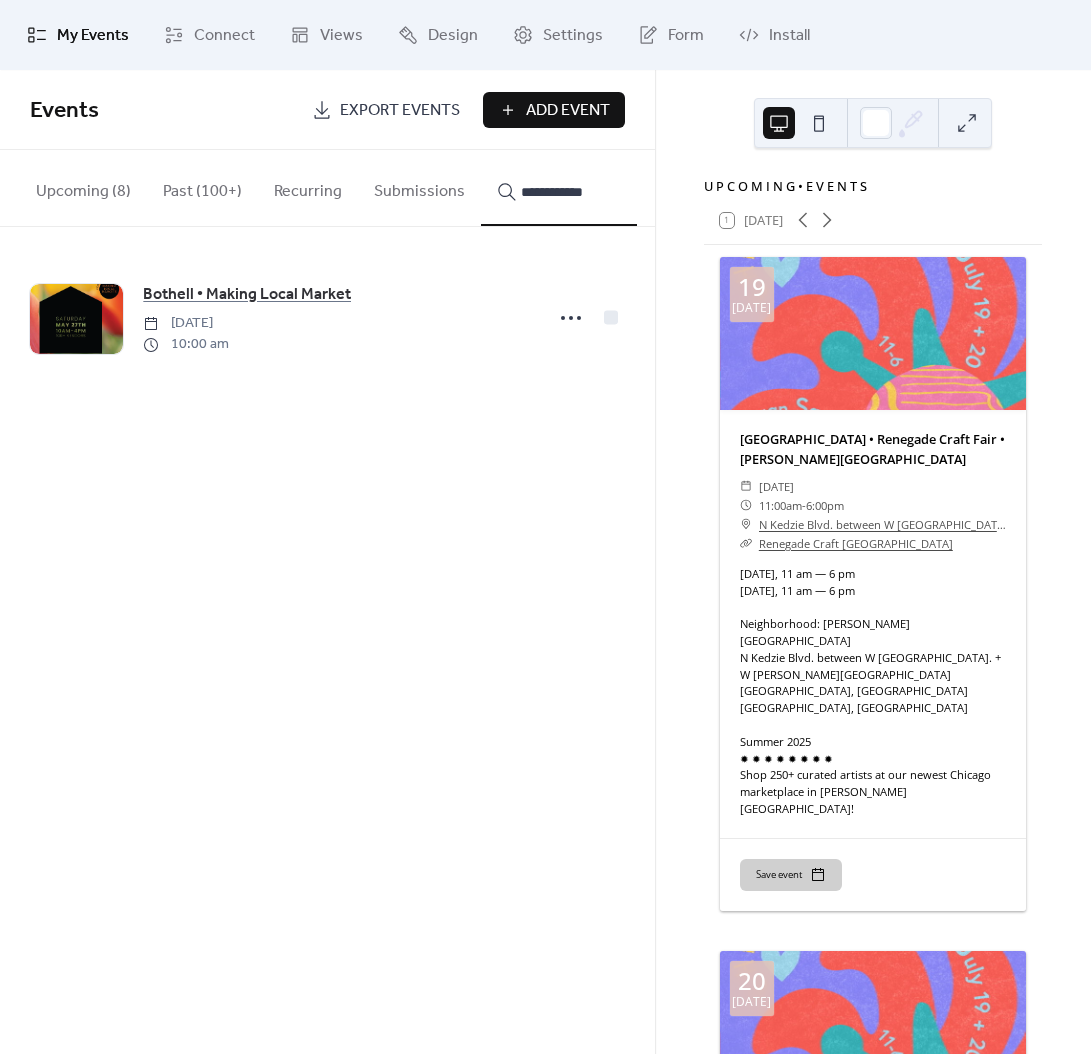 type on "**********" 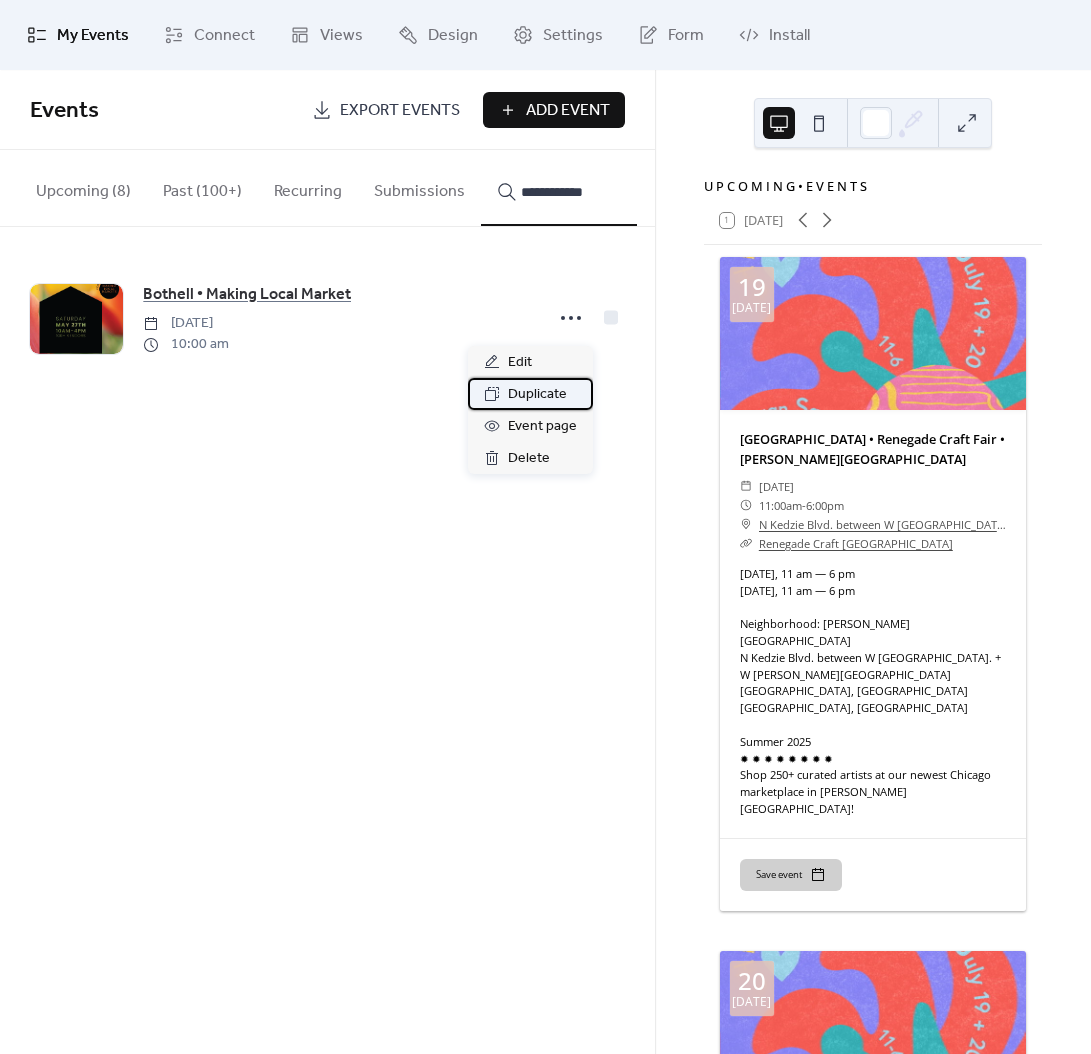 click on "Duplicate" at bounding box center [537, 395] 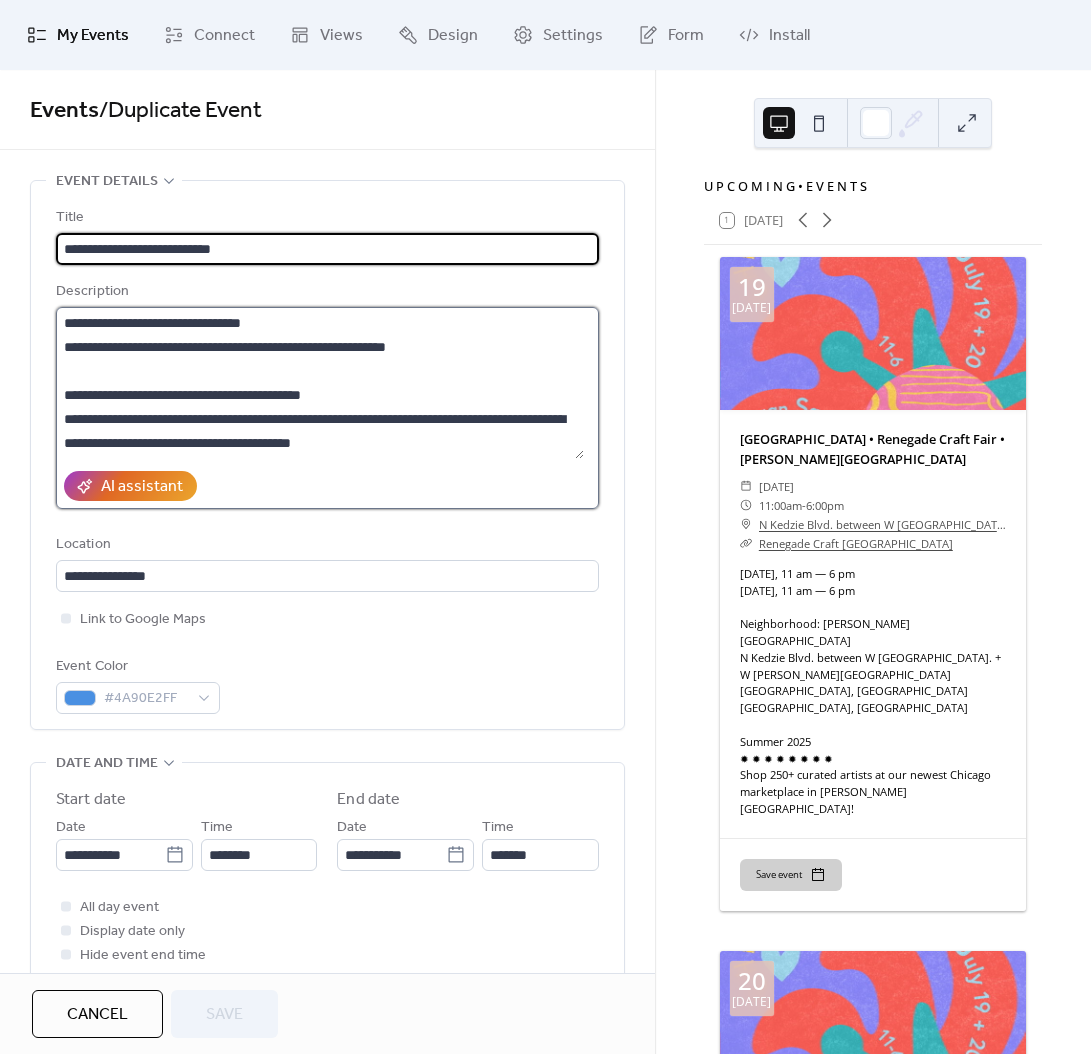 click on "**********" at bounding box center (320, 383) 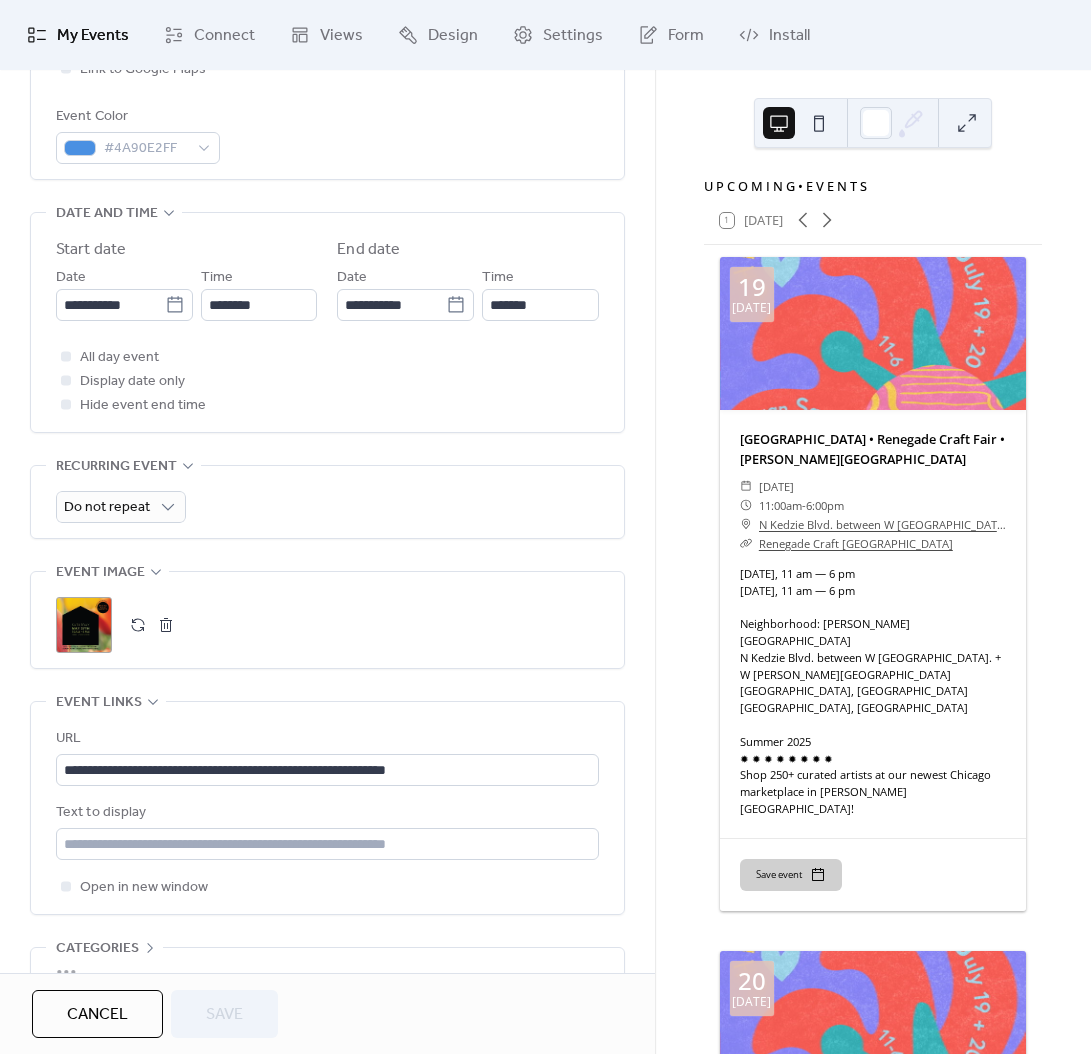 scroll, scrollTop: 624, scrollLeft: 0, axis: vertical 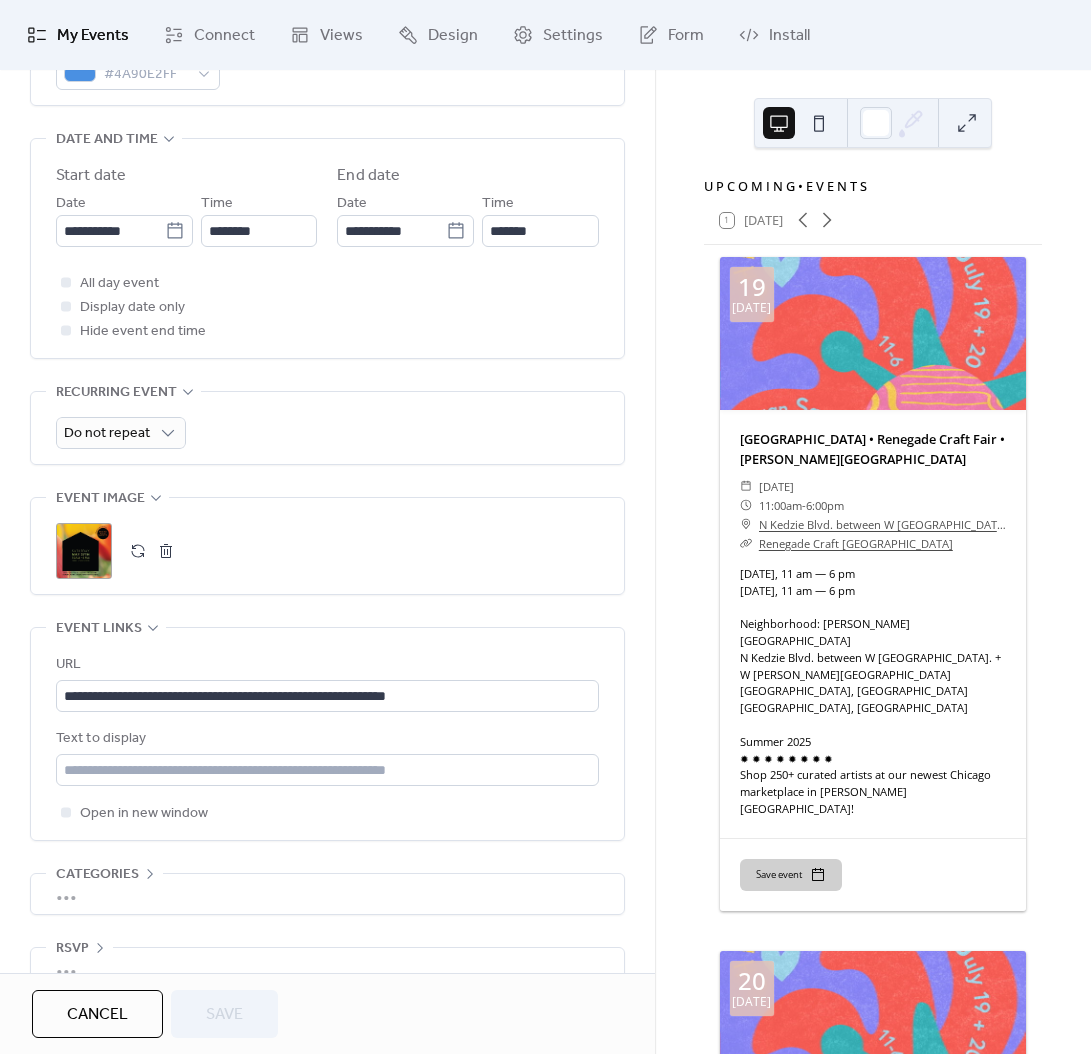 click at bounding box center (166, 551) 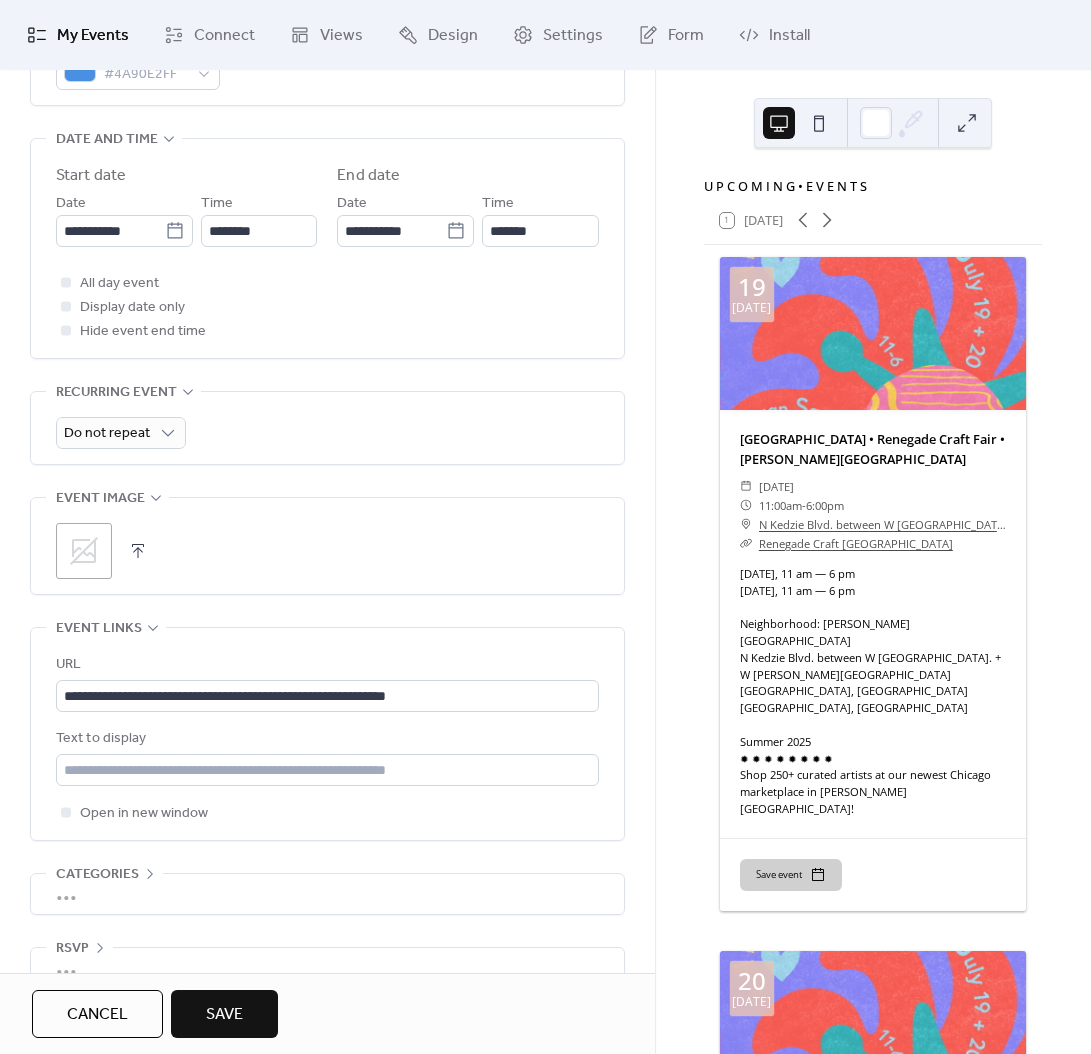 click 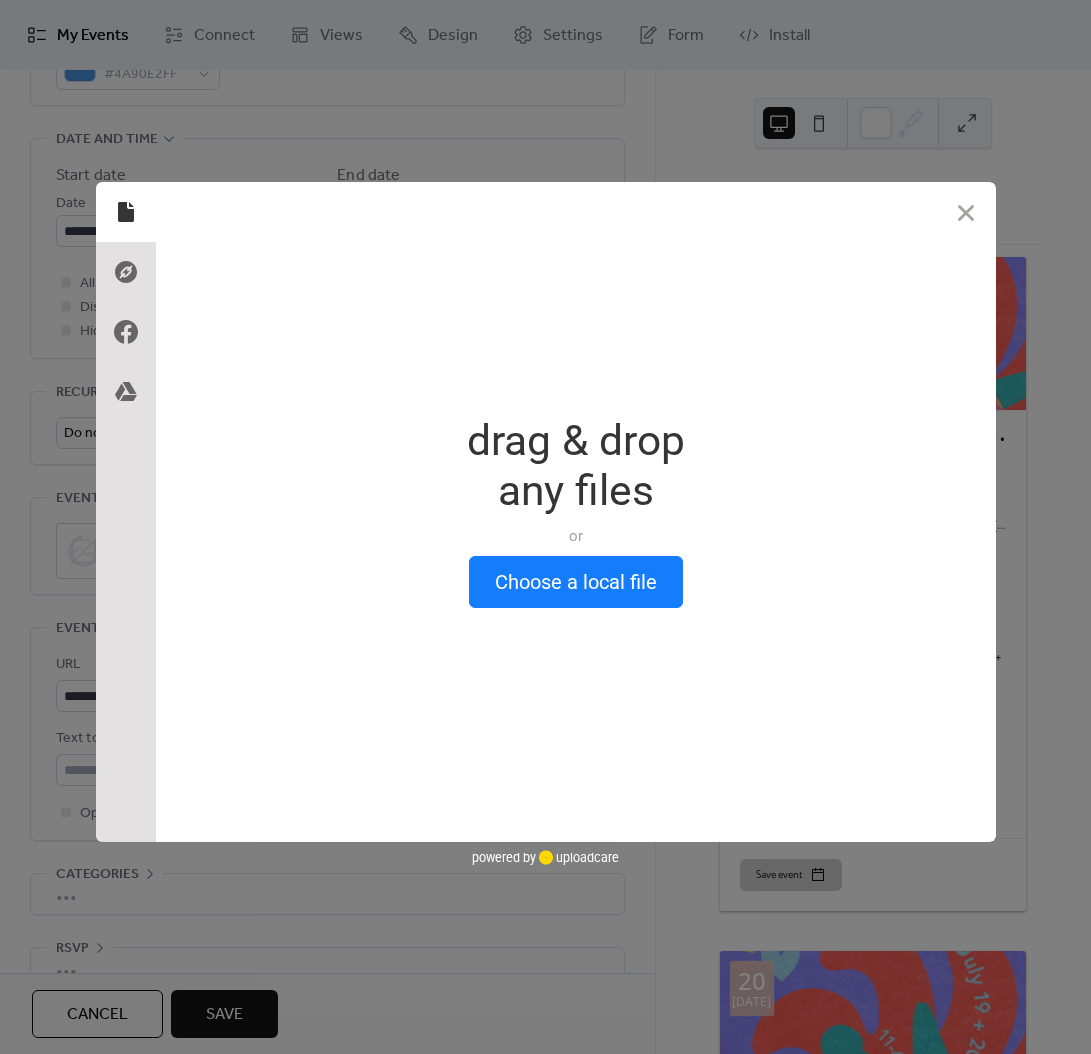 scroll, scrollTop: 624, scrollLeft: 0, axis: vertical 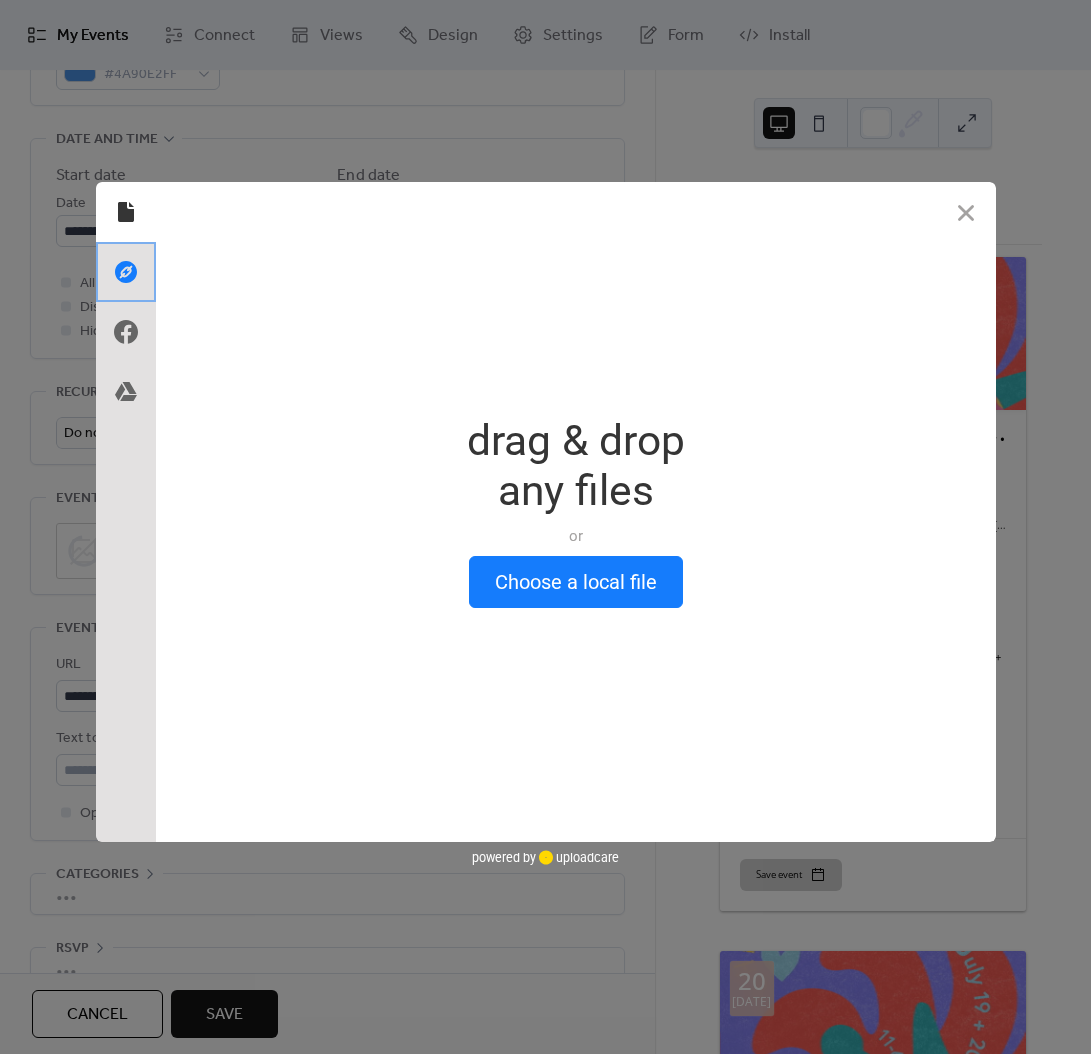 click 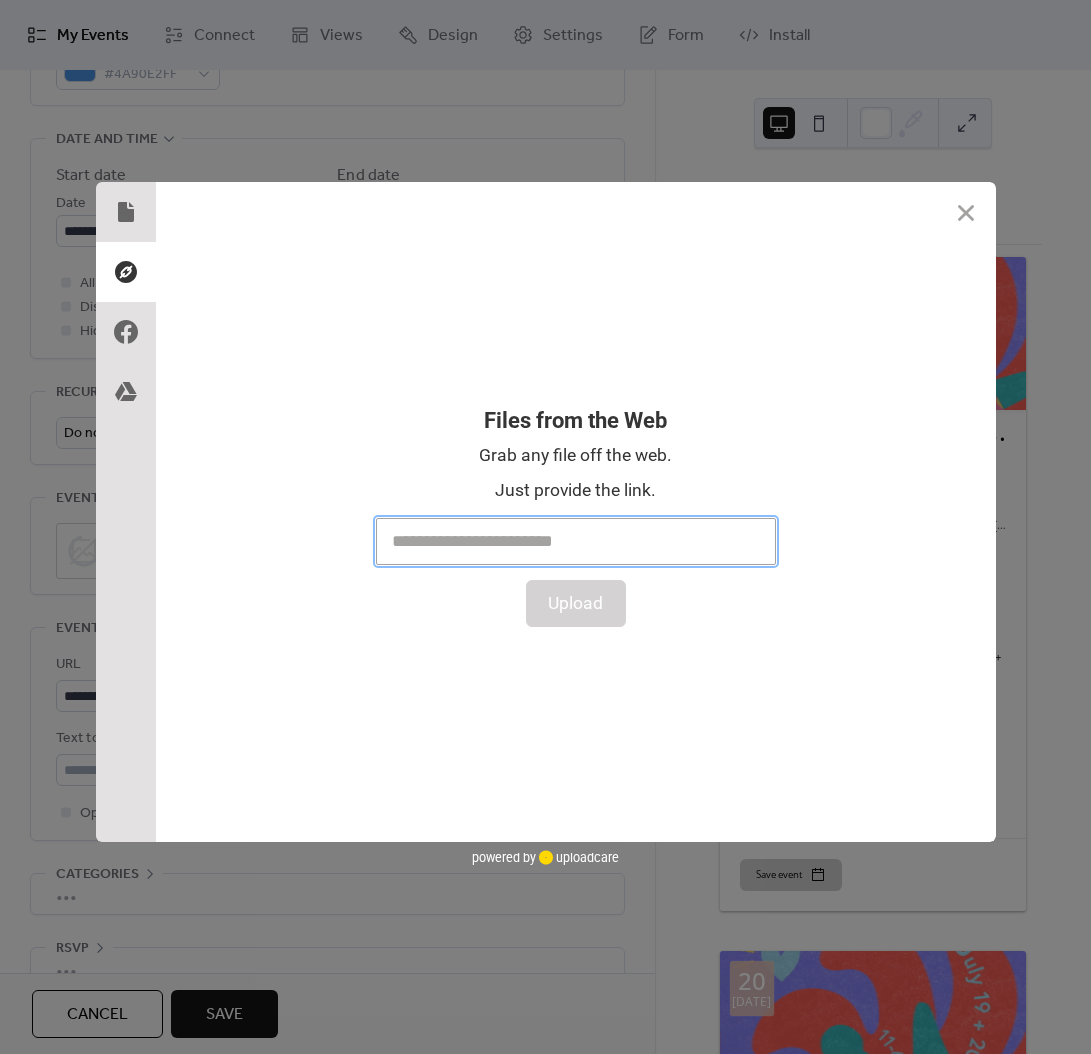 paste on "**********" 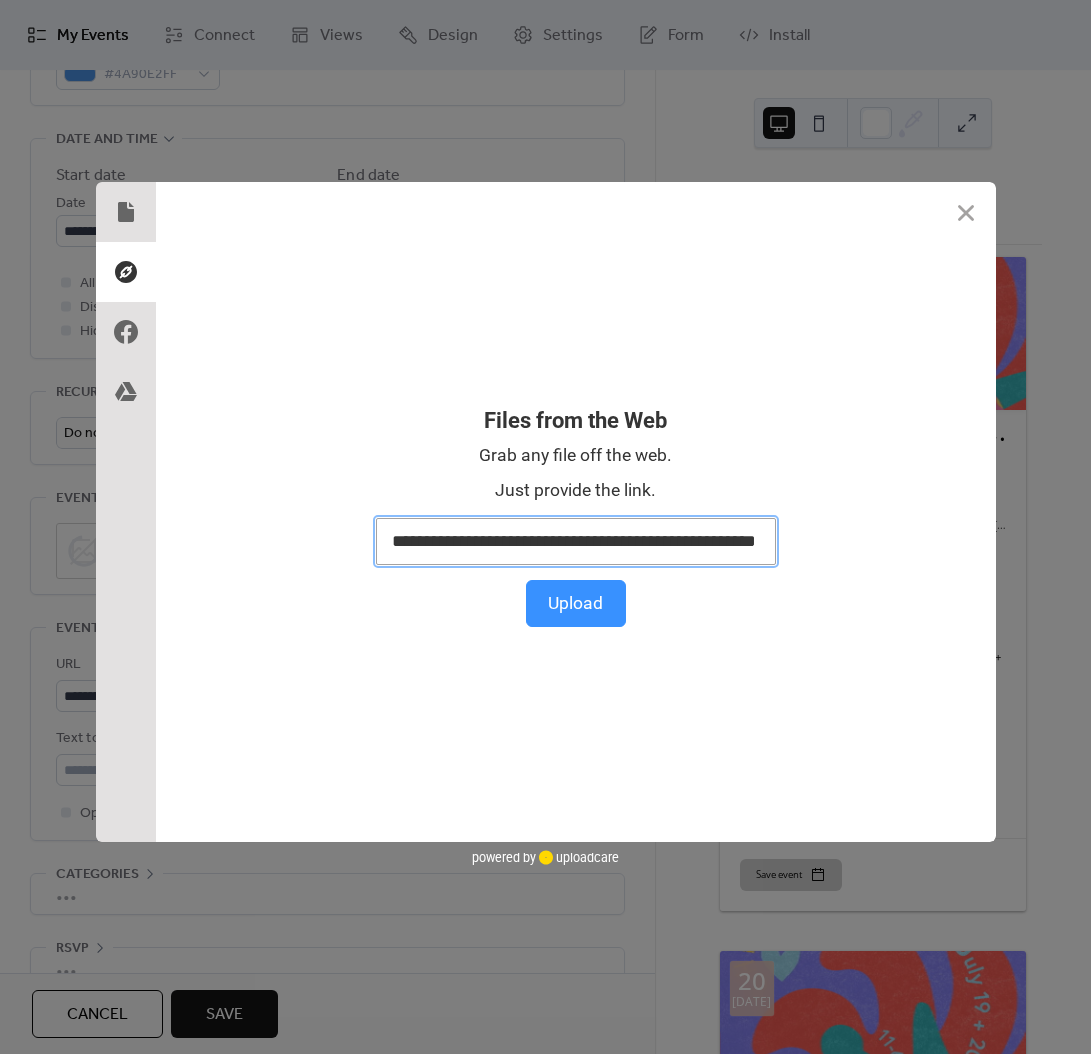 scroll, scrollTop: 0, scrollLeft: 81, axis: horizontal 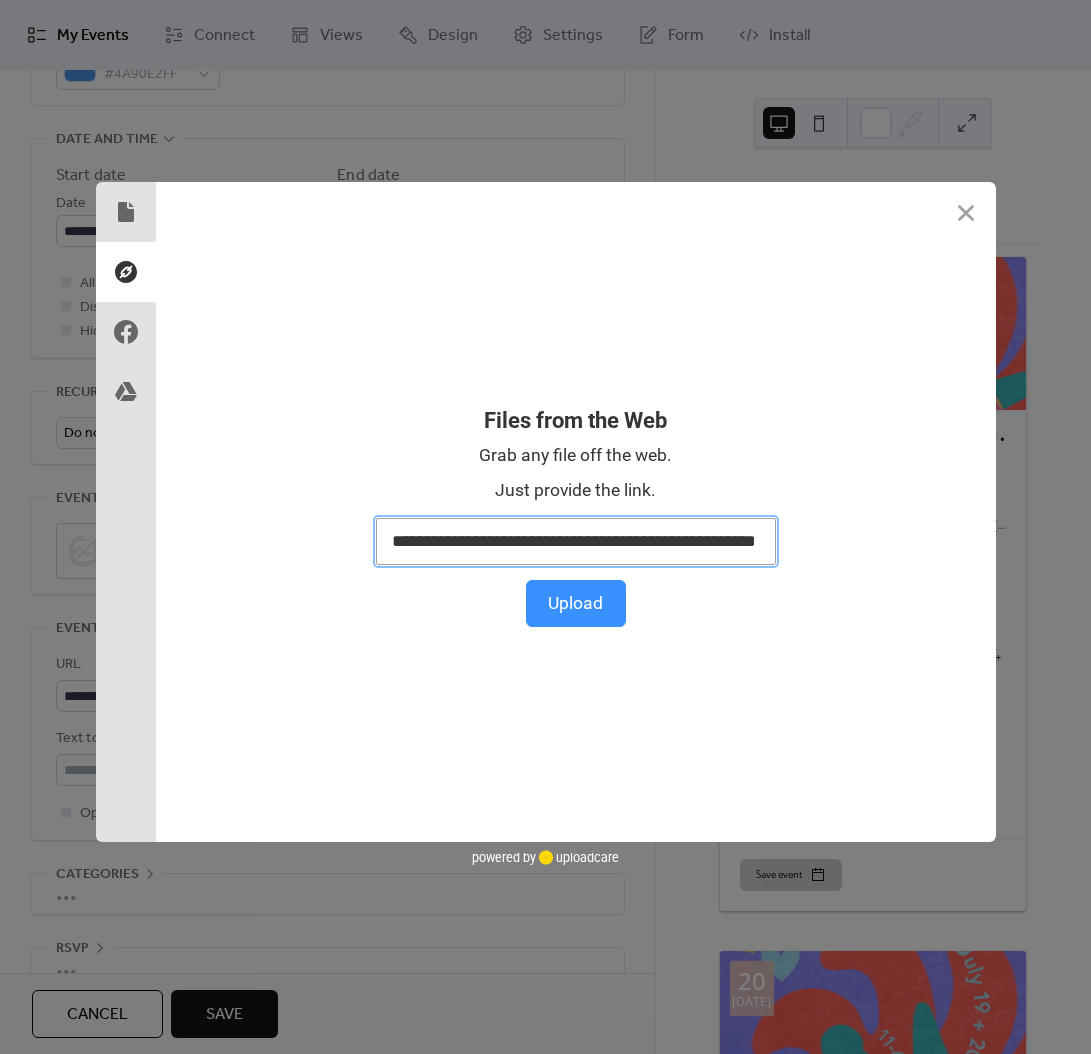 type on "**********" 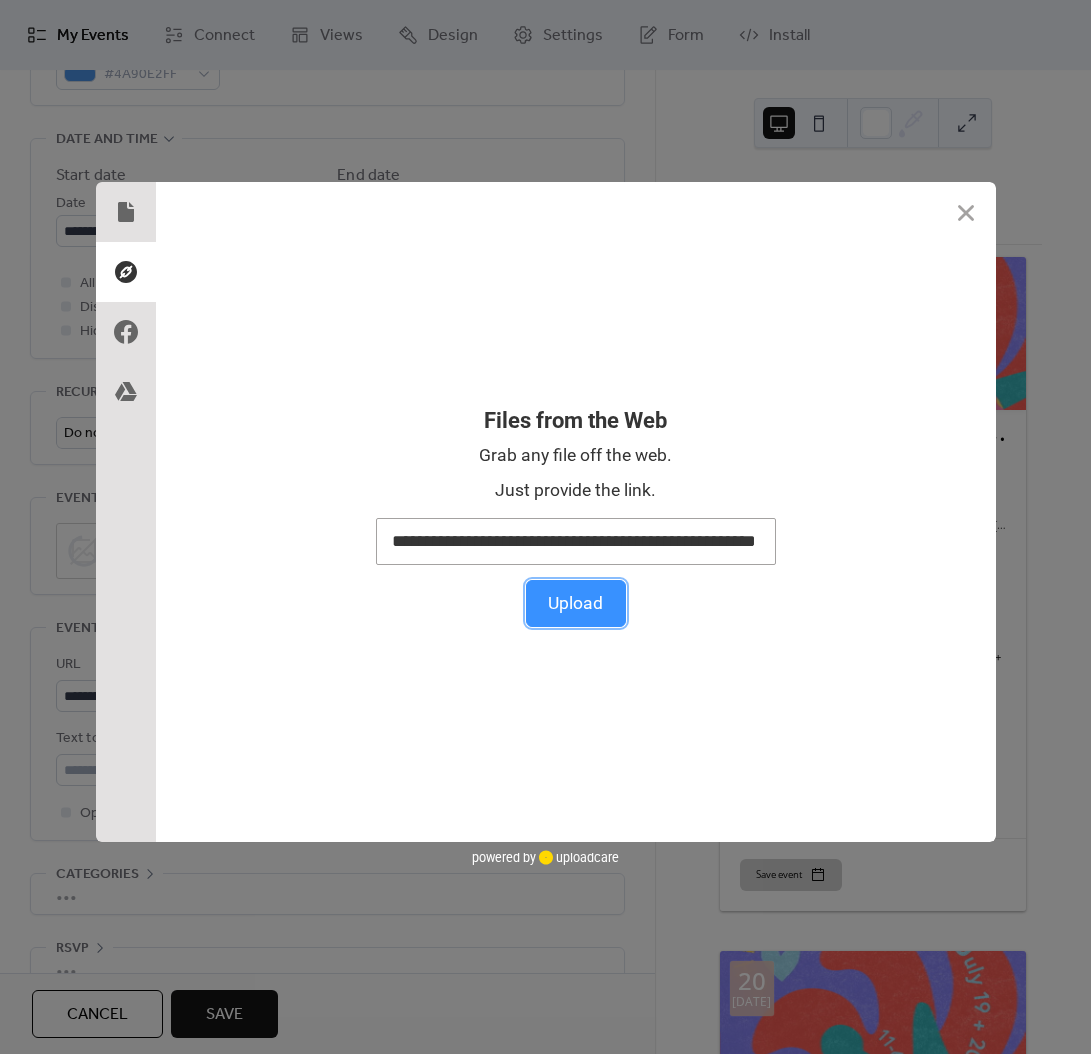 click on "Upload" at bounding box center [576, 603] 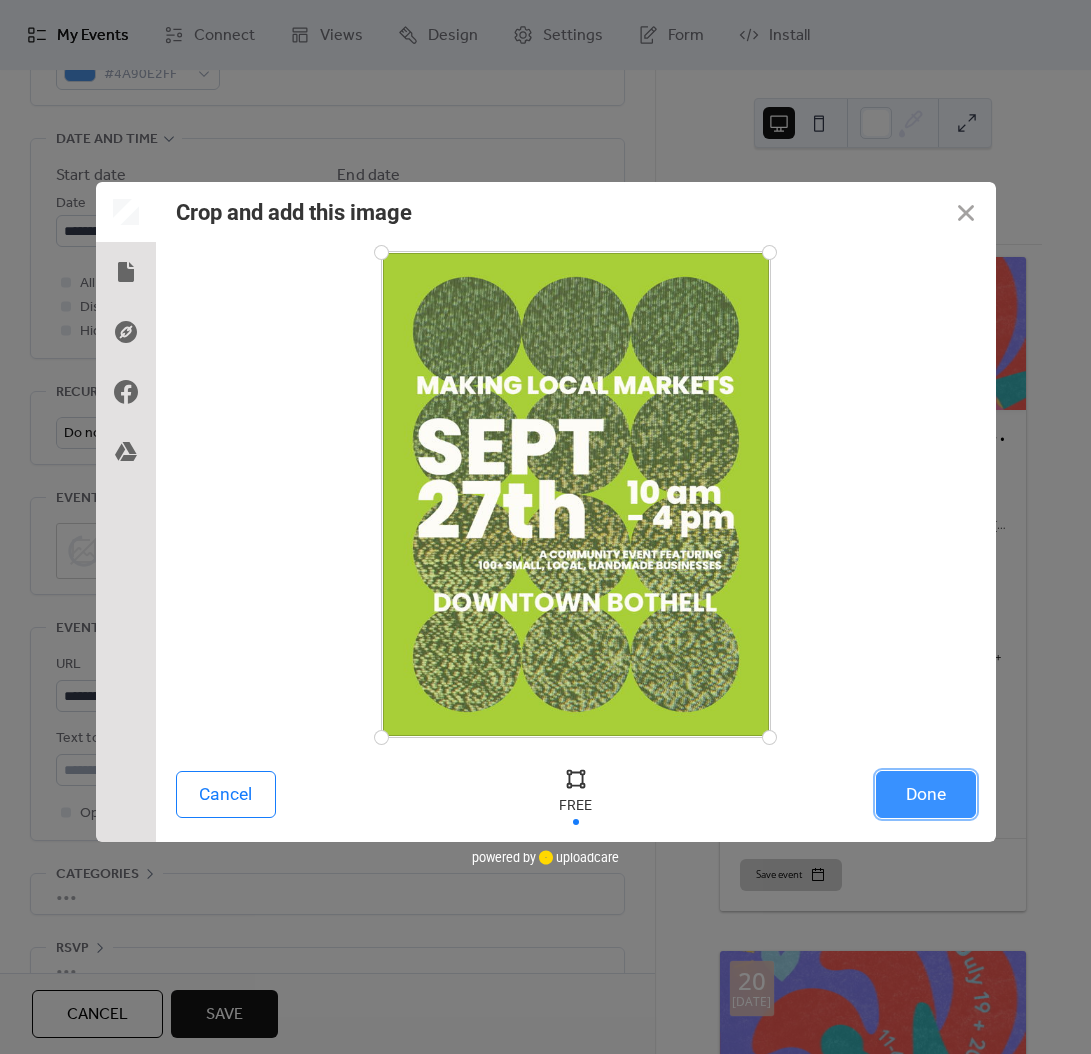 click on "Done" at bounding box center (926, 794) 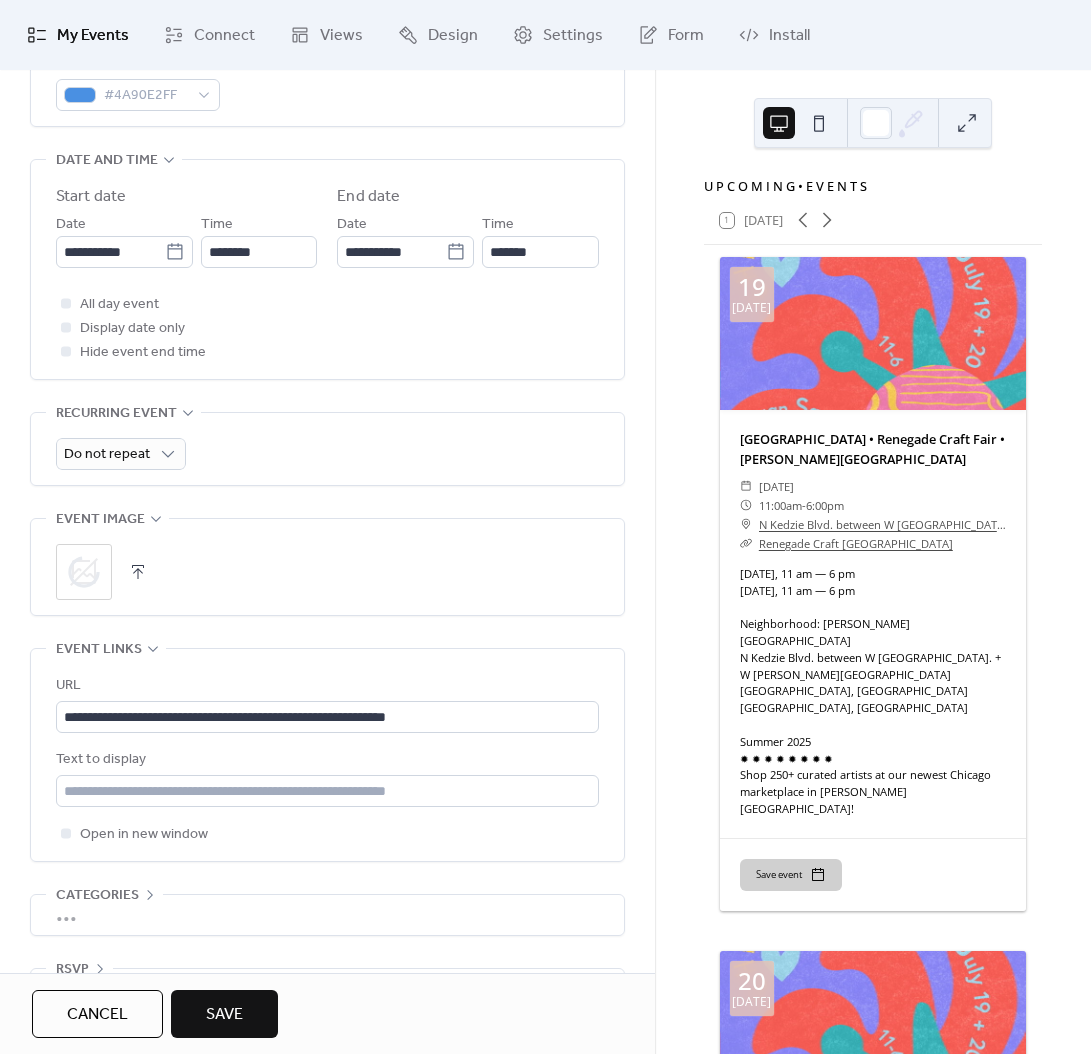 scroll, scrollTop: 588, scrollLeft: 0, axis: vertical 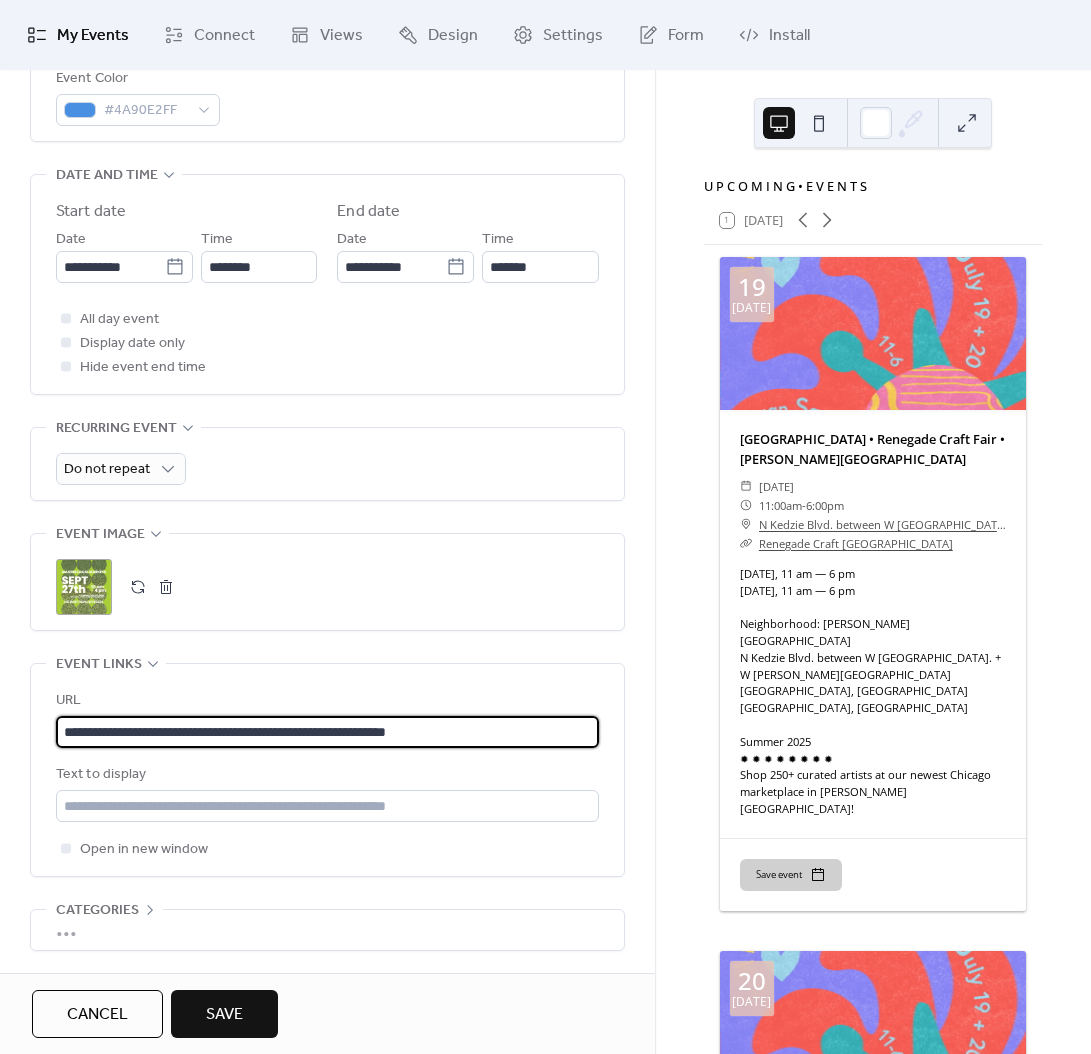 drag, startPoint x: 542, startPoint y: 745, endPoint x: -52, endPoint y: 718, distance: 594.61334 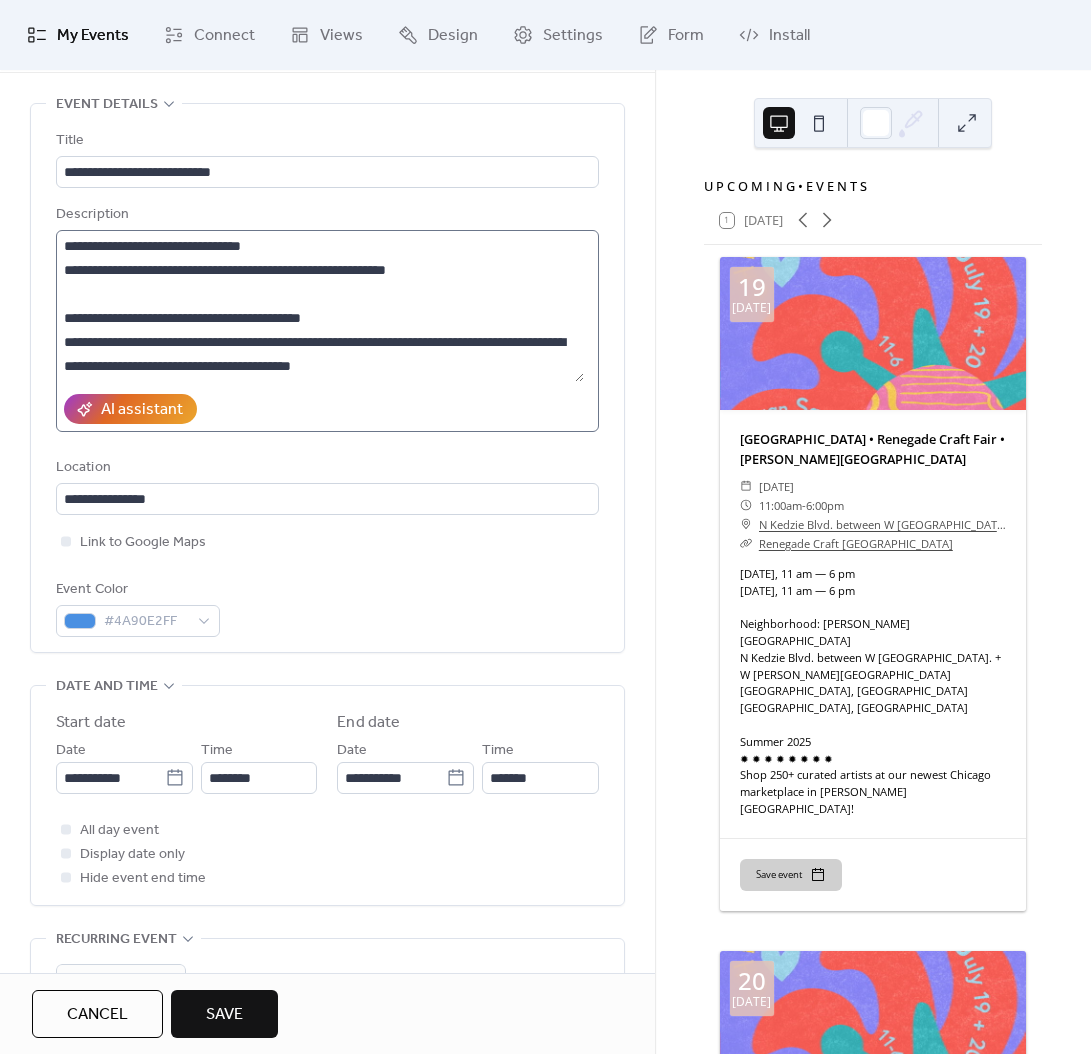 scroll, scrollTop: 48, scrollLeft: 0, axis: vertical 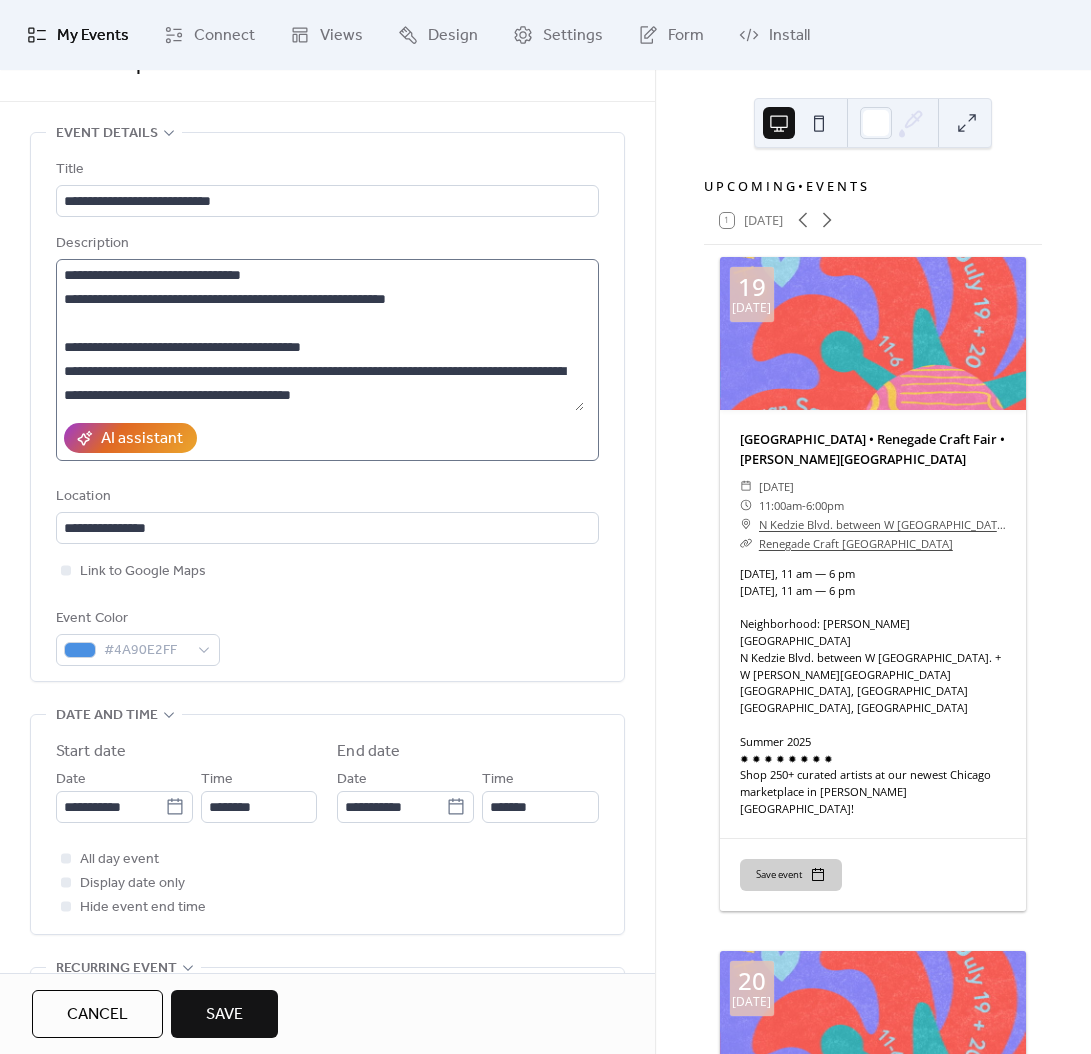 type on "**********" 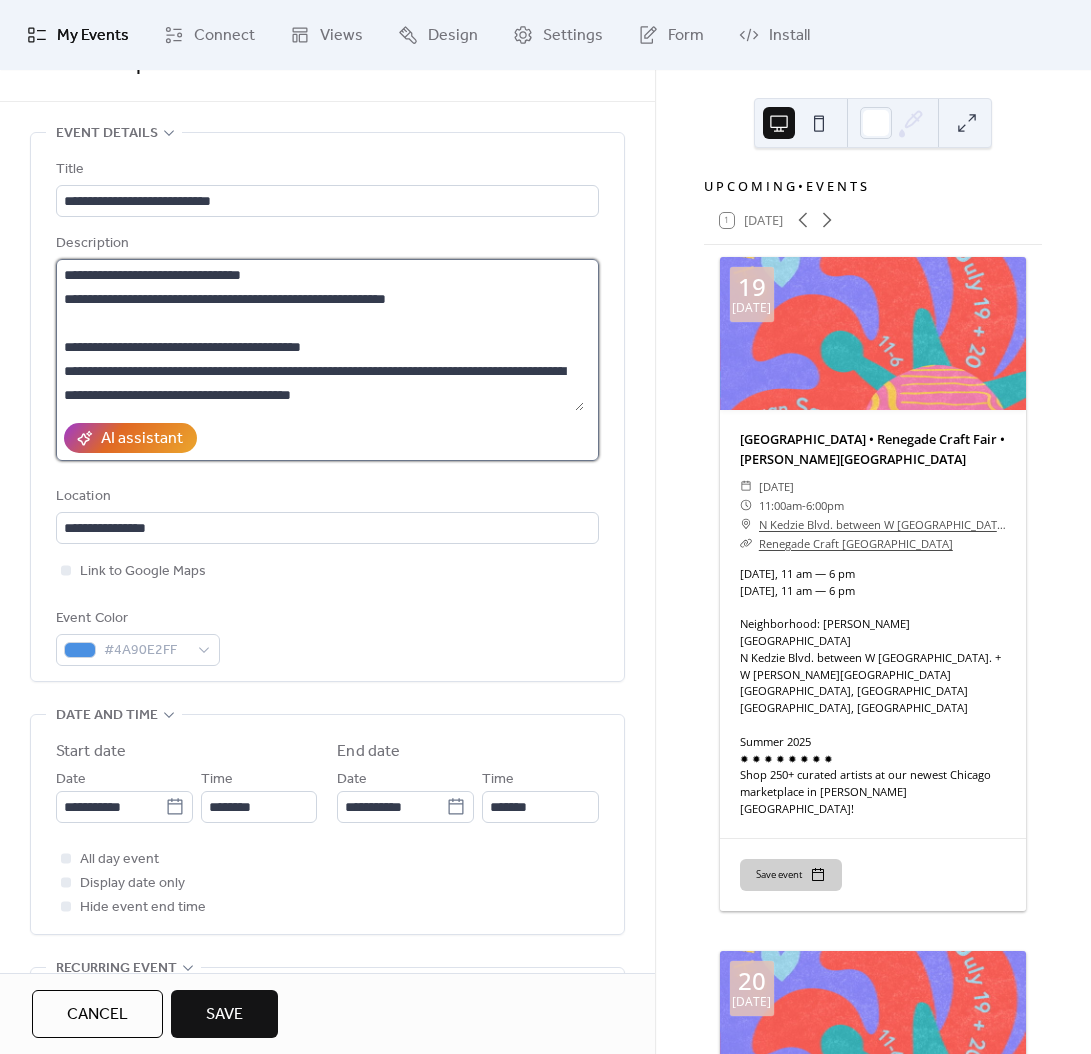 click on "**********" at bounding box center (320, 335) 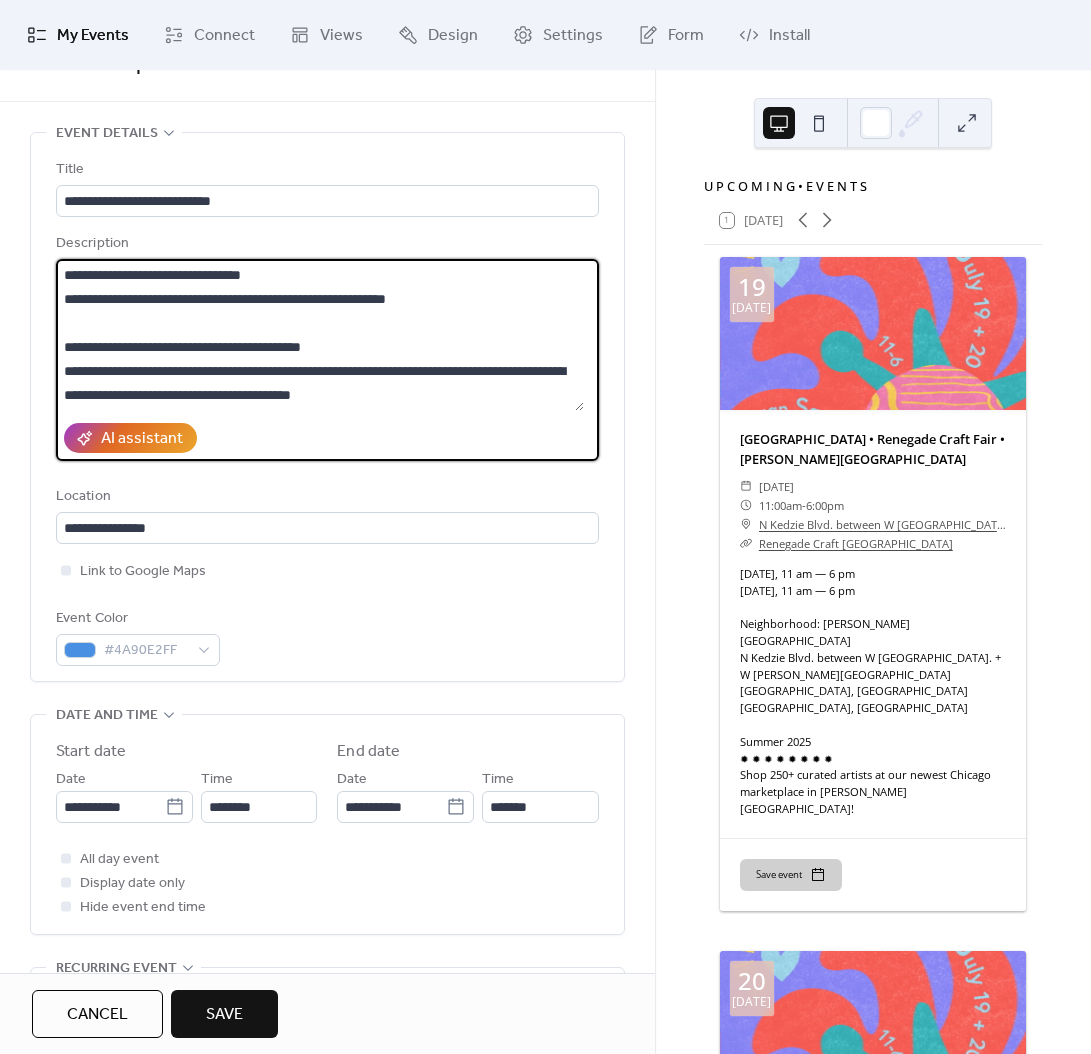 click on "**********" at bounding box center [320, 335] 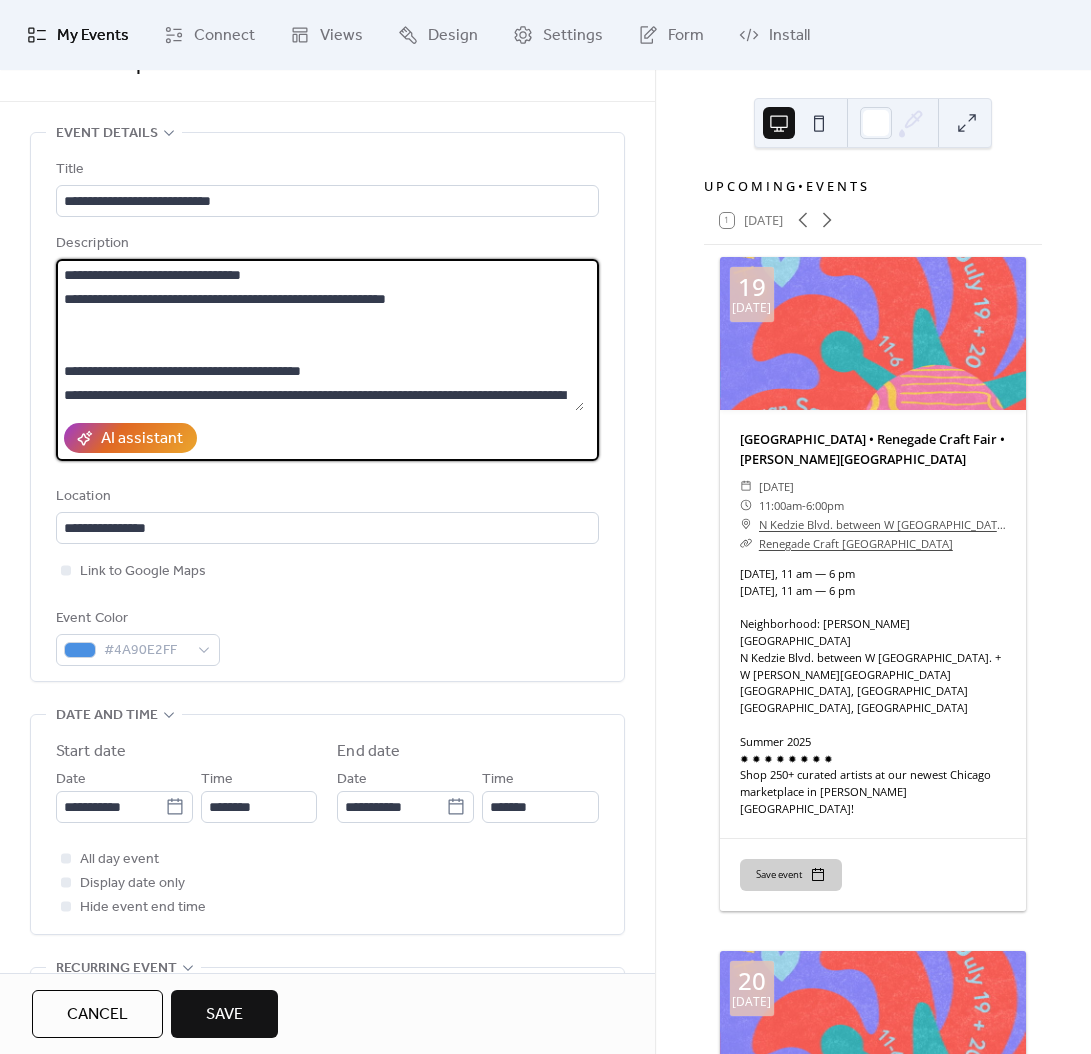 paste on "**********" 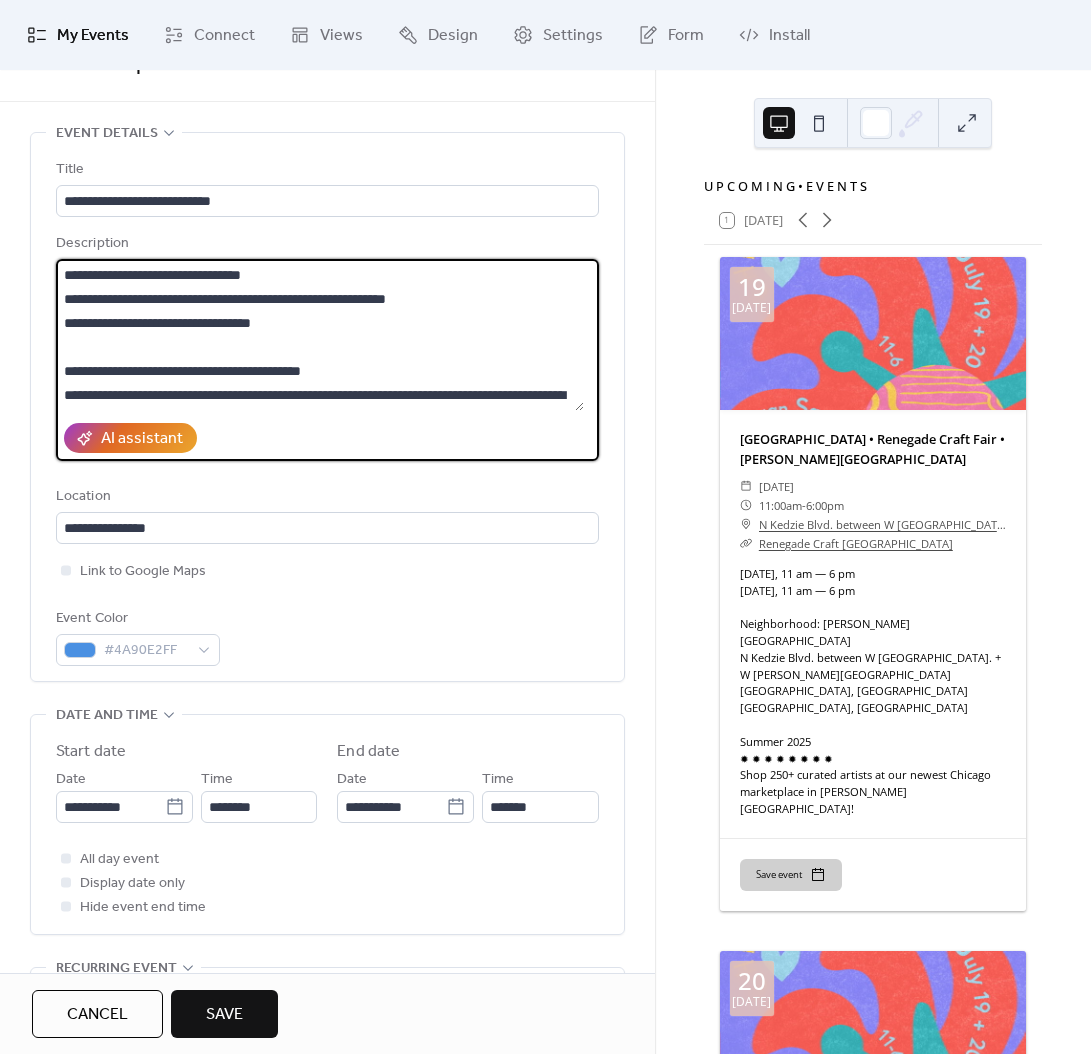 drag, startPoint x: 468, startPoint y: 300, endPoint x: 49, endPoint y: 305, distance: 419.02985 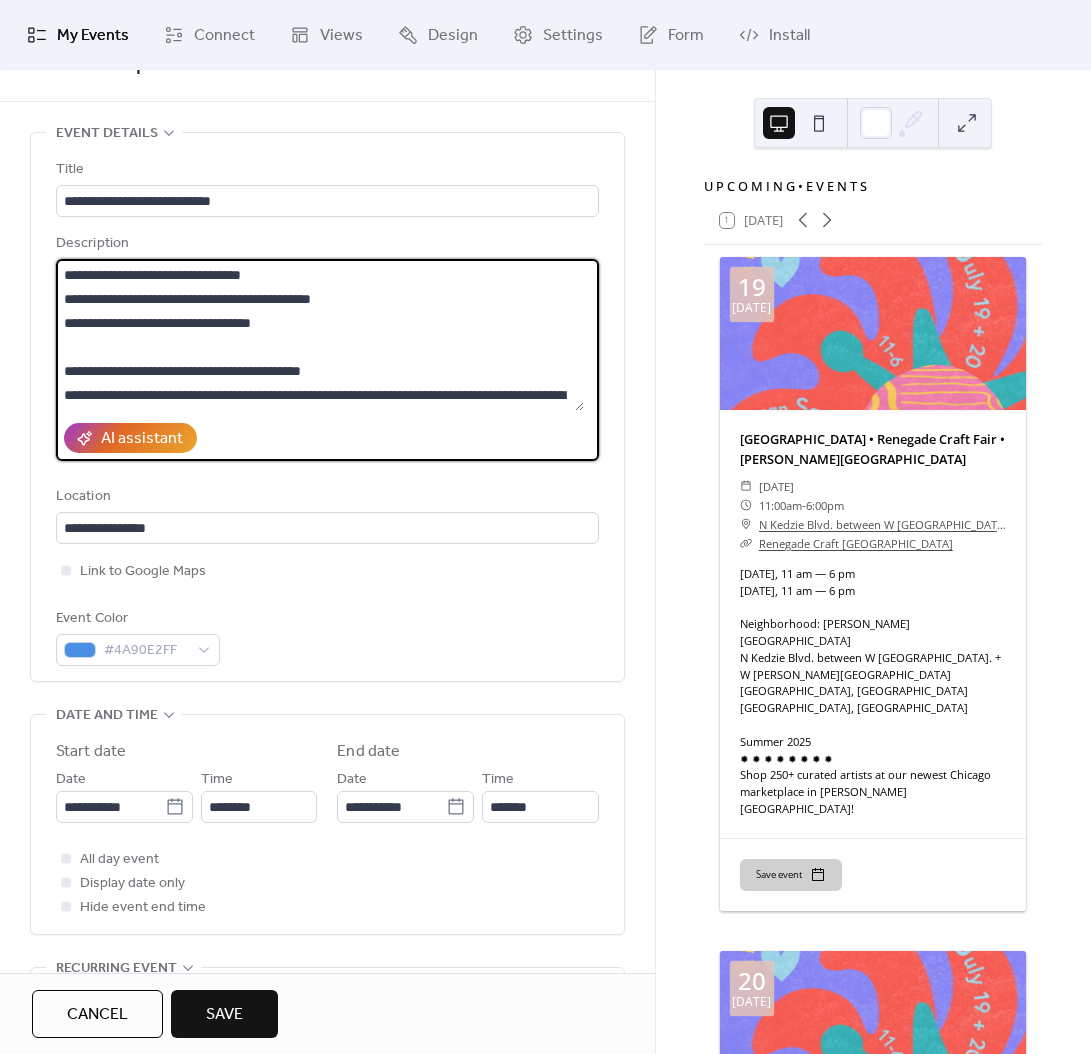 scroll, scrollTop: 24, scrollLeft: 0, axis: vertical 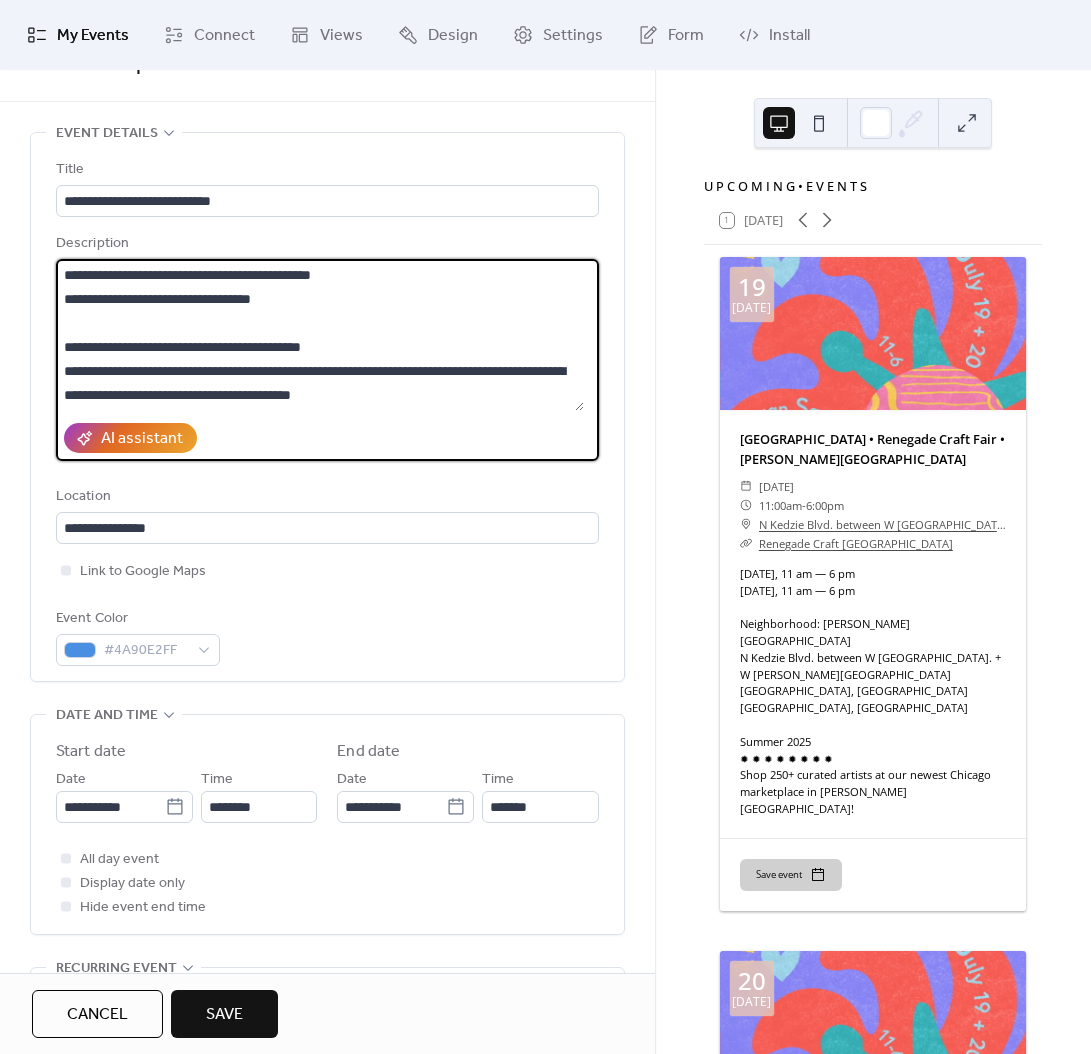 drag, startPoint x: 426, startPoint y: 289, endPoint x: 42, endPoint y: 265, distance: 384.74927 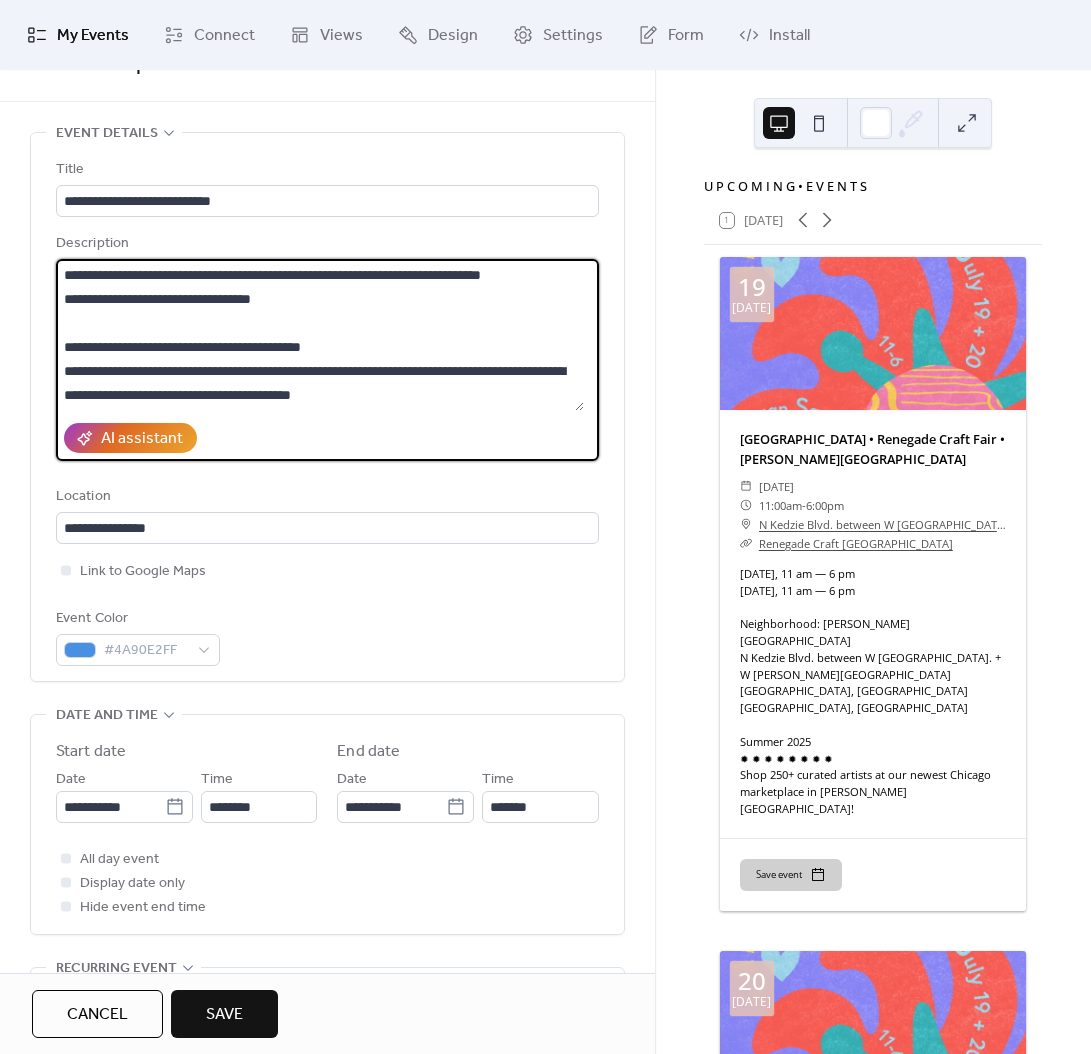 scroll, scrollTop: 0, scrollLeft: 0, axis: both 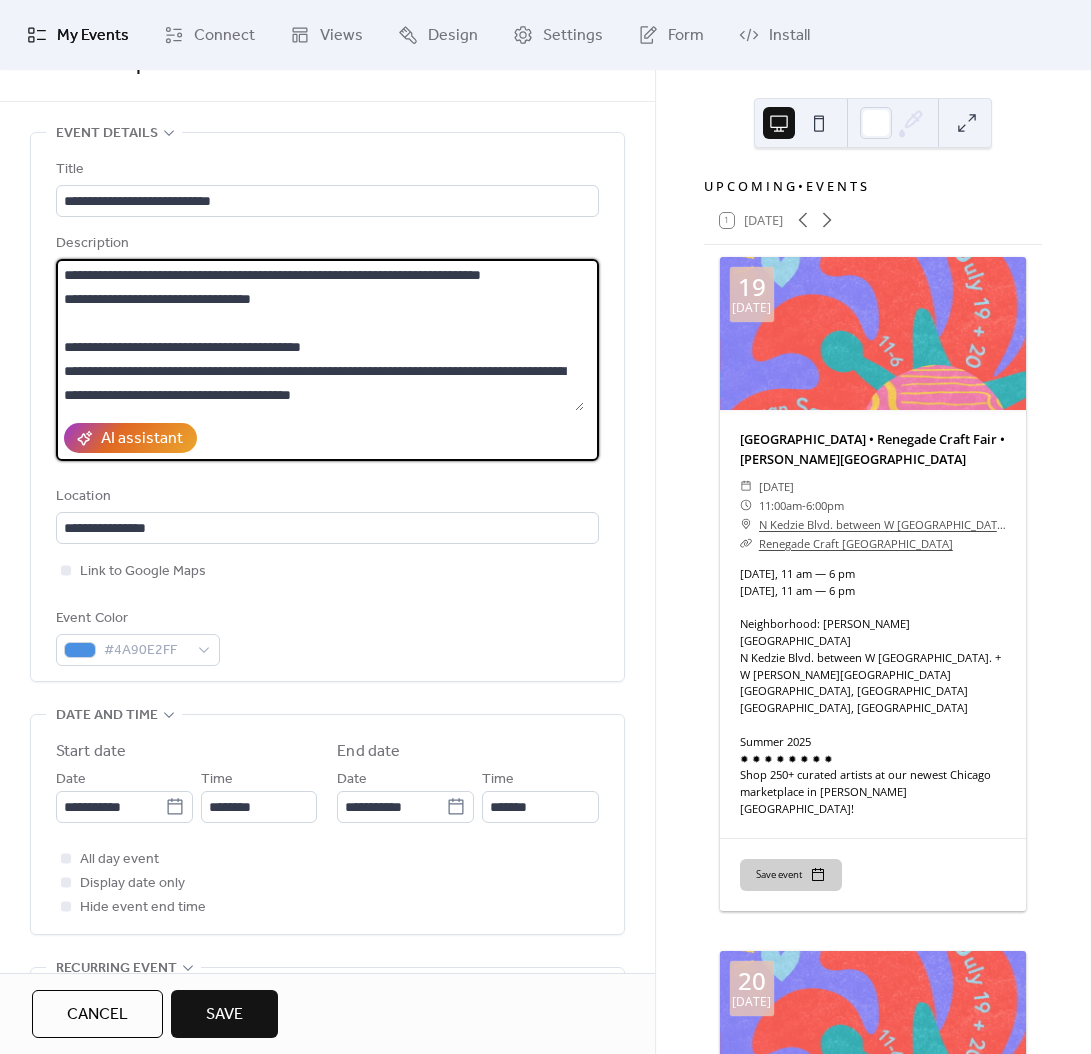drag, startPoint x: 484, startPoint y: 400, endPoint x: 71, endPoint y: 378, distance: 413.58554 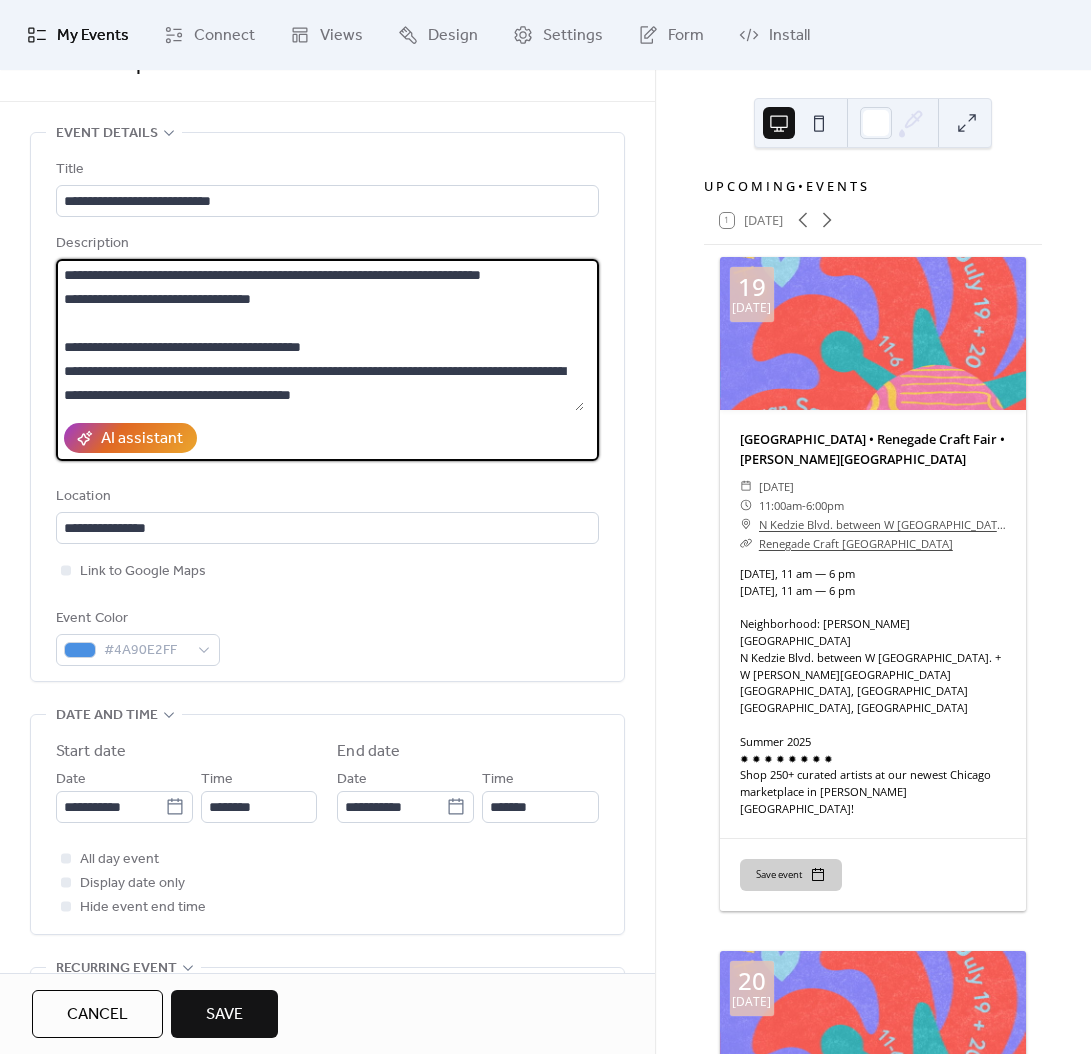 click on "**********" at bounding box center [320, 335] 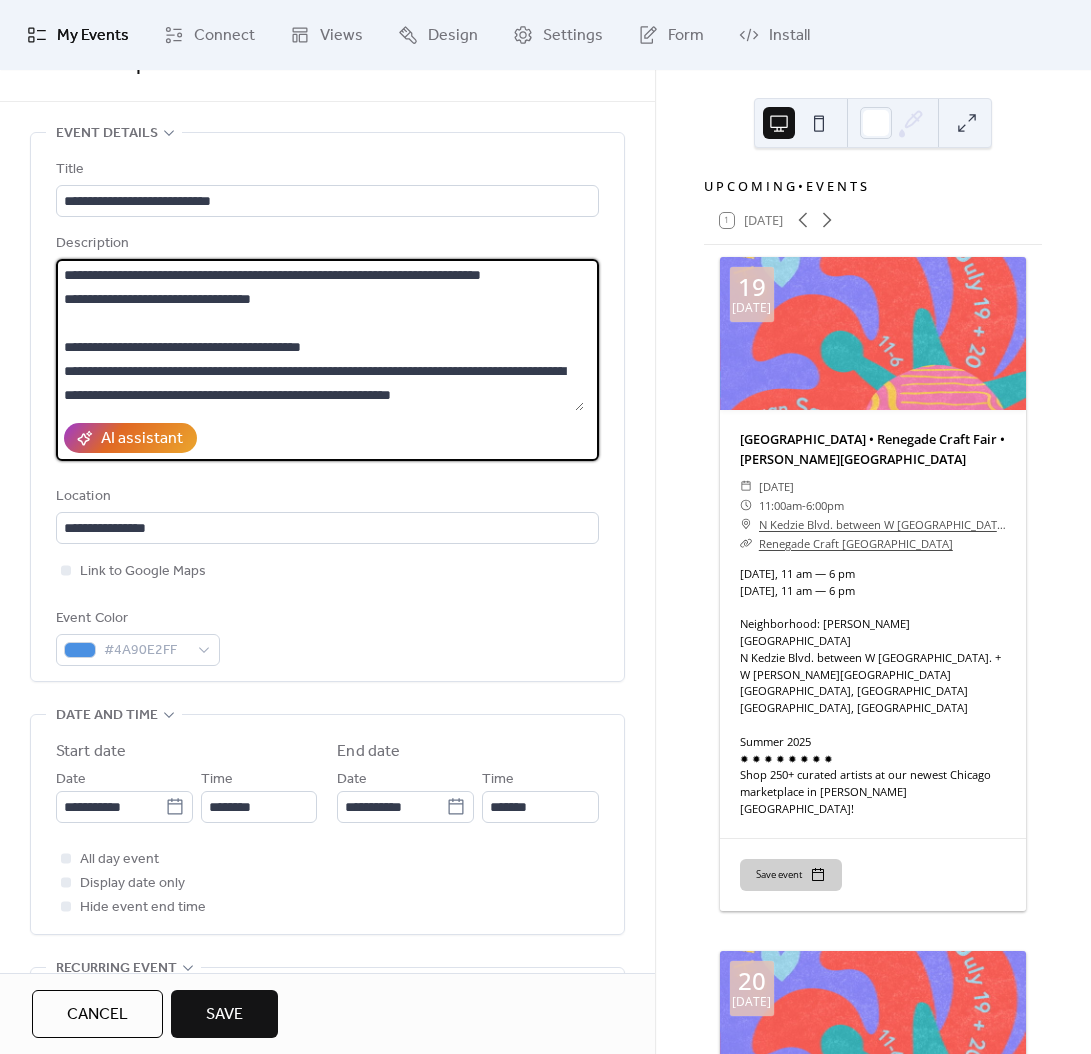 scroll, scrollTop: 96, scrollLeft: 0, axis: vertical 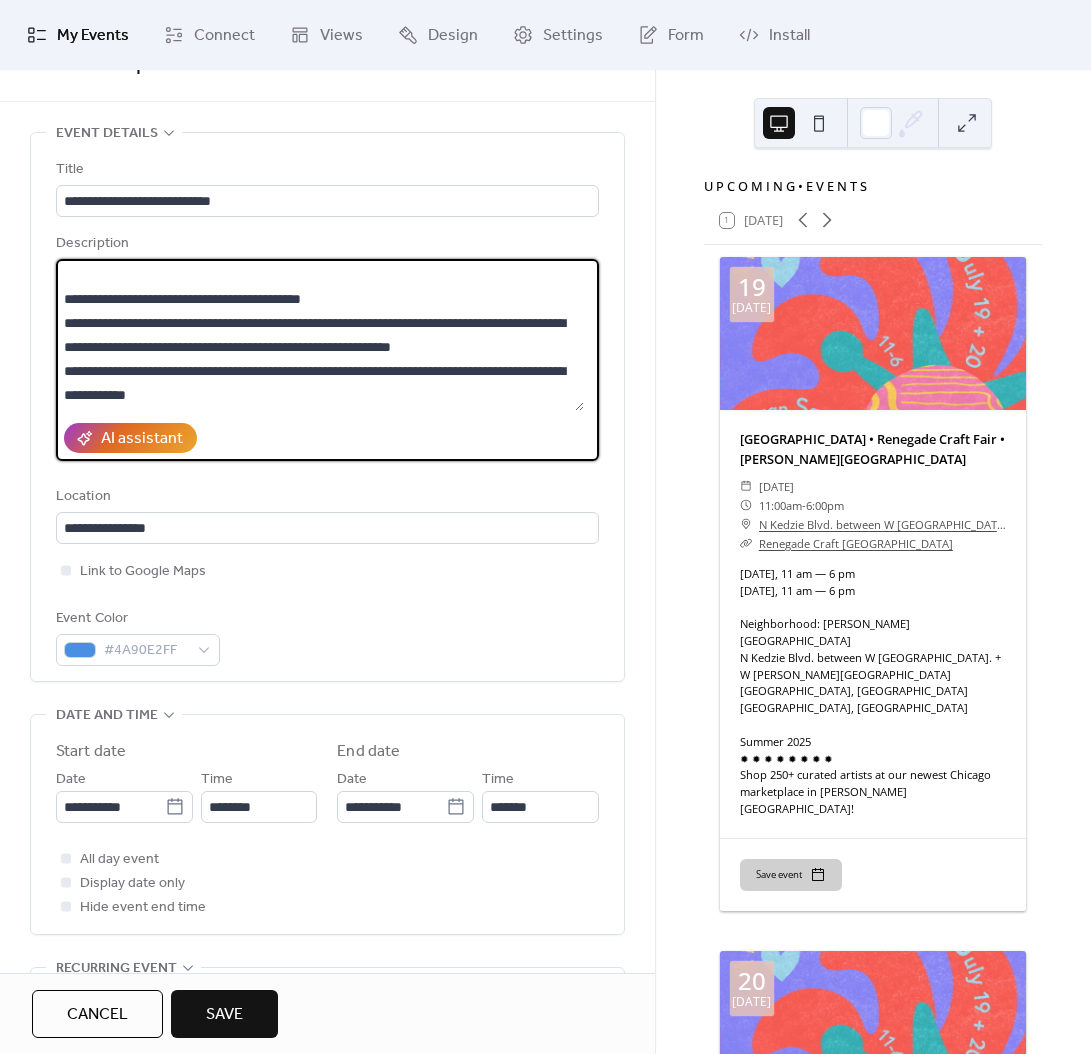 click on "**********" at bounding box center [320, 335] 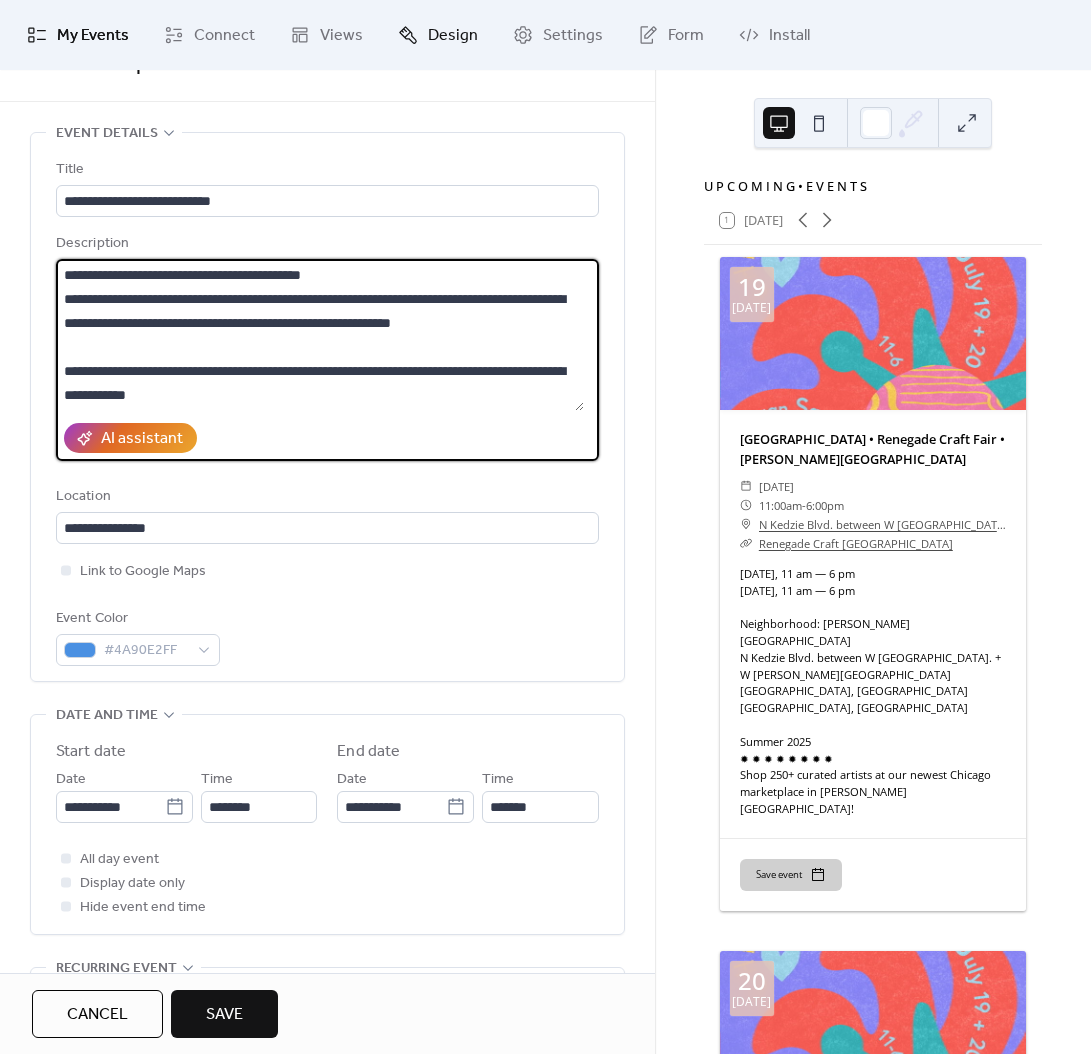 type on "**********" 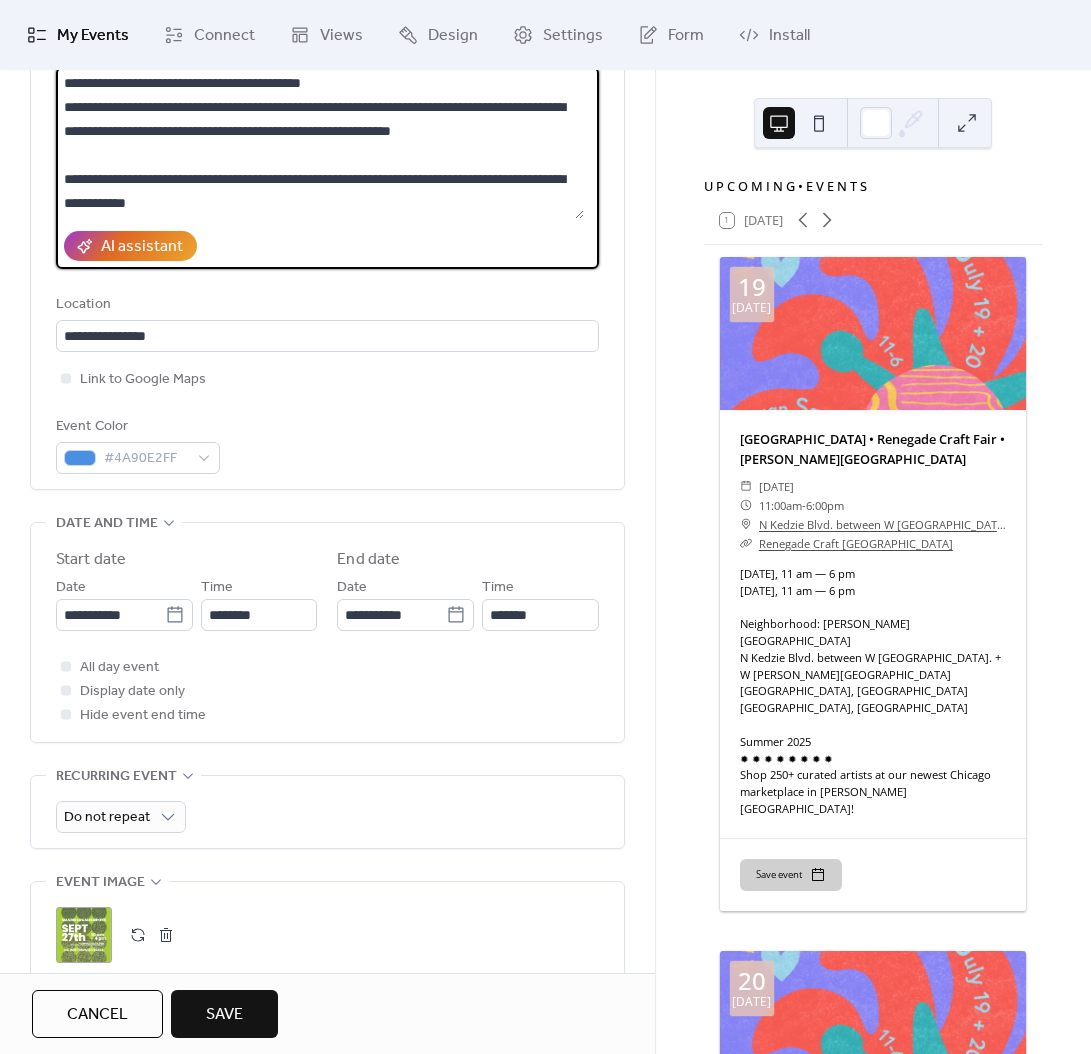 scroll, scrollTop: 336, scrollLeft: 0, axis: vertical 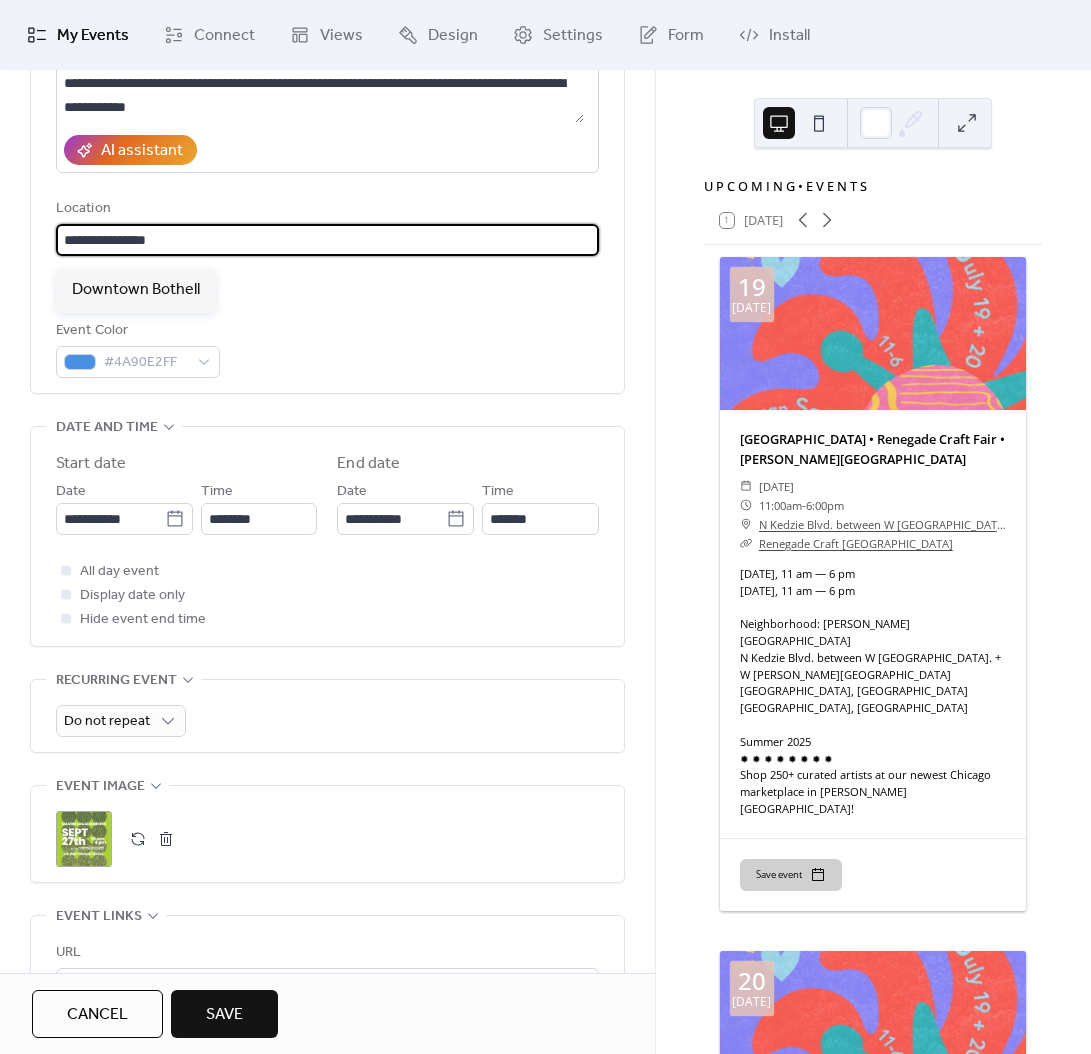 drag, startPoint x: 207, startPoint y: 242, endPoint x: 22, endPoint y: 233, distance: 185.2188 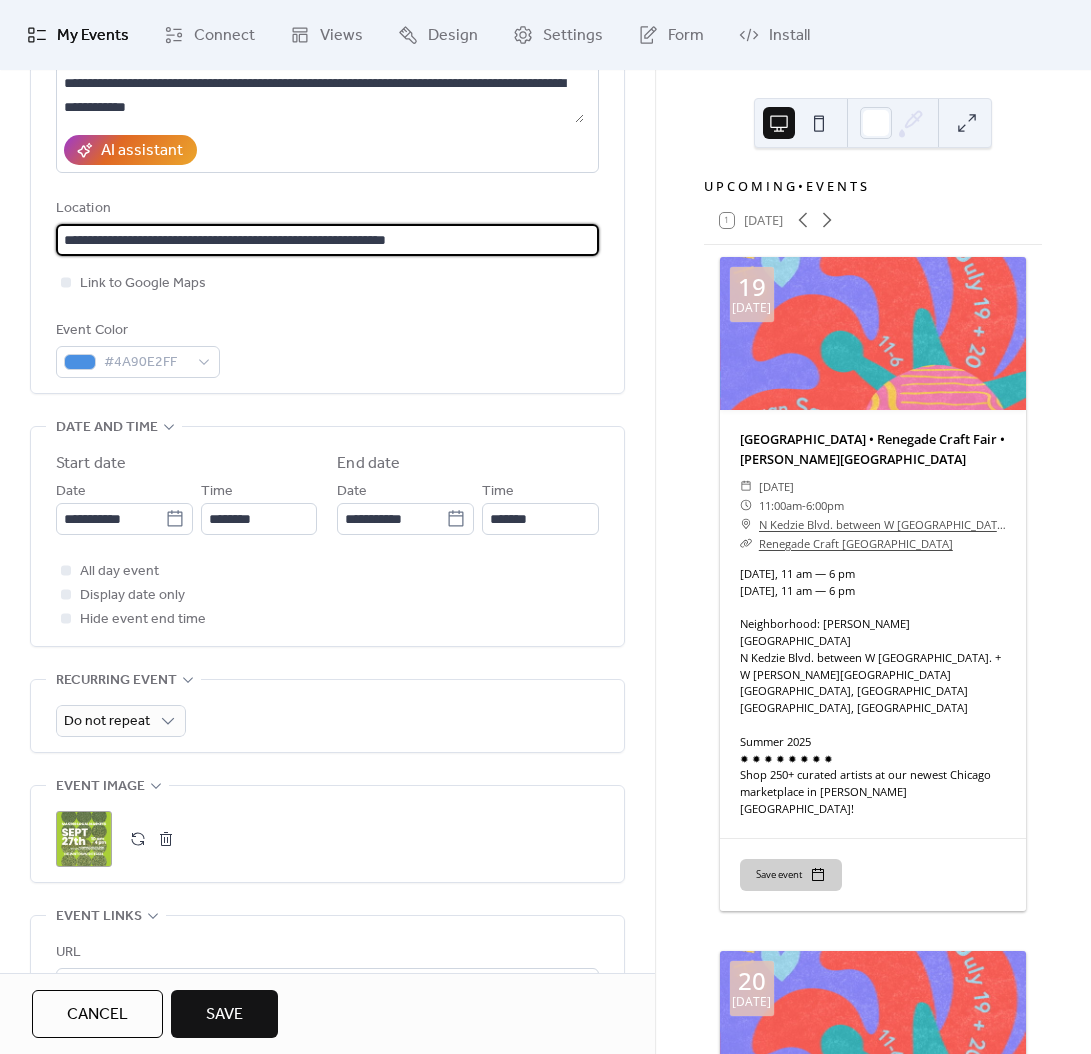type on "**********" 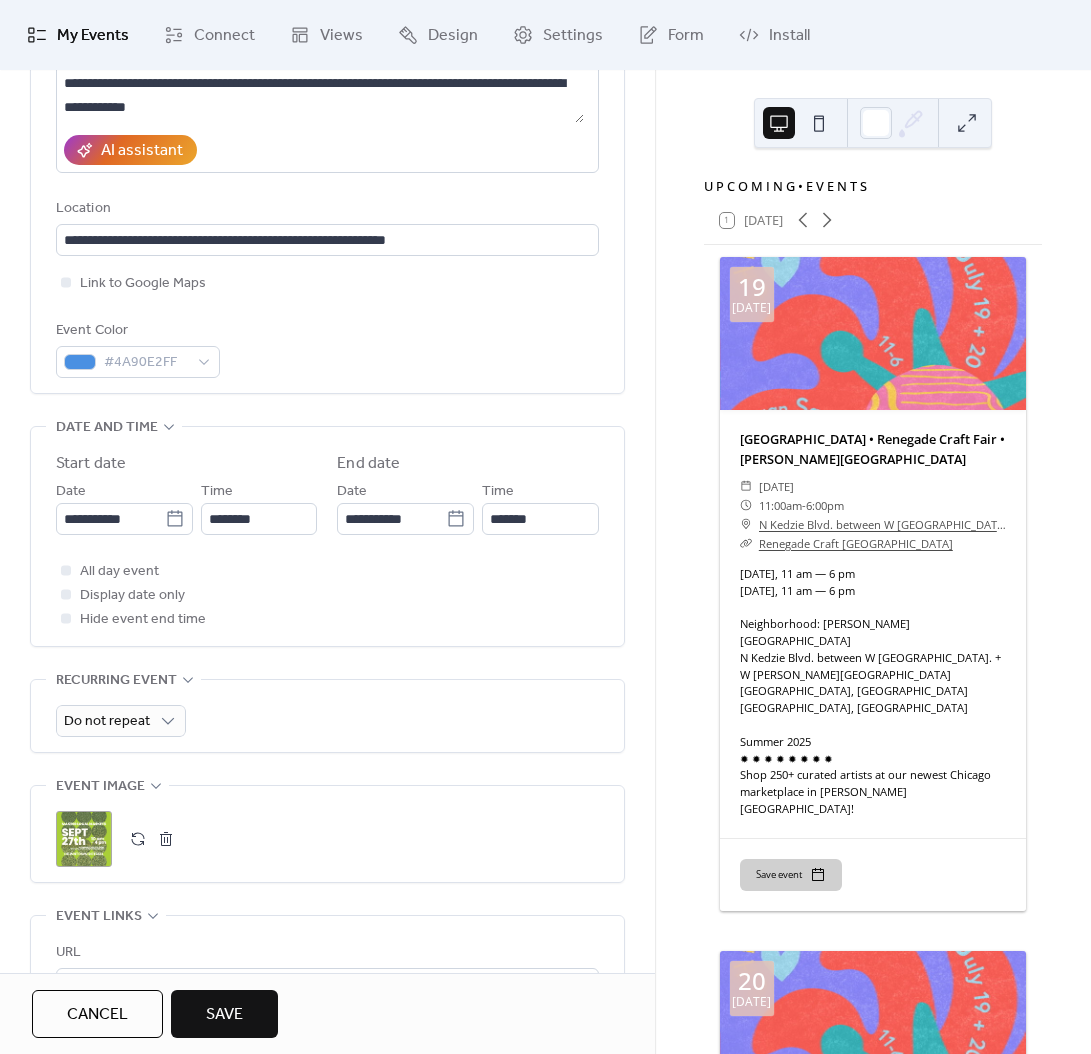 click on "**********" at bounding box center (327, 119) 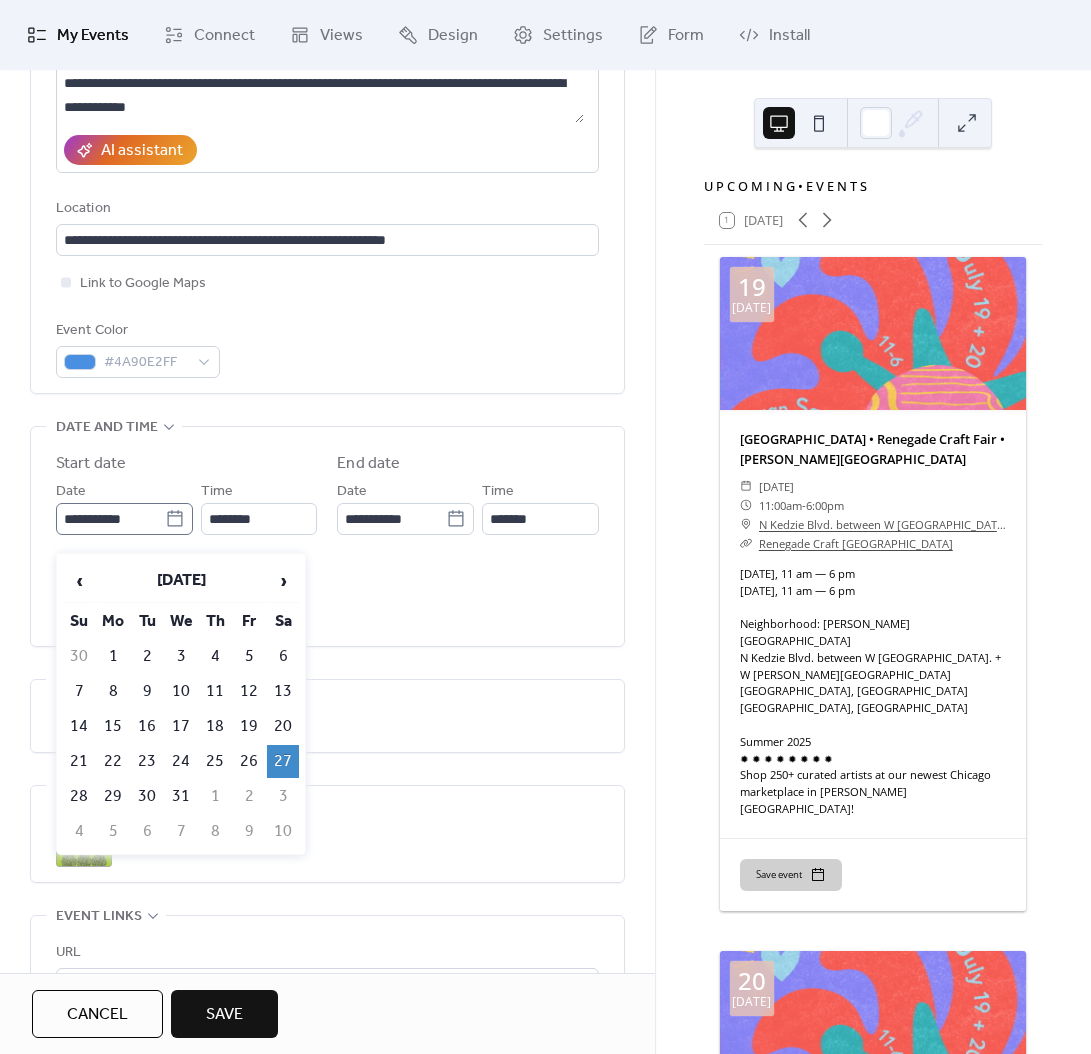 click 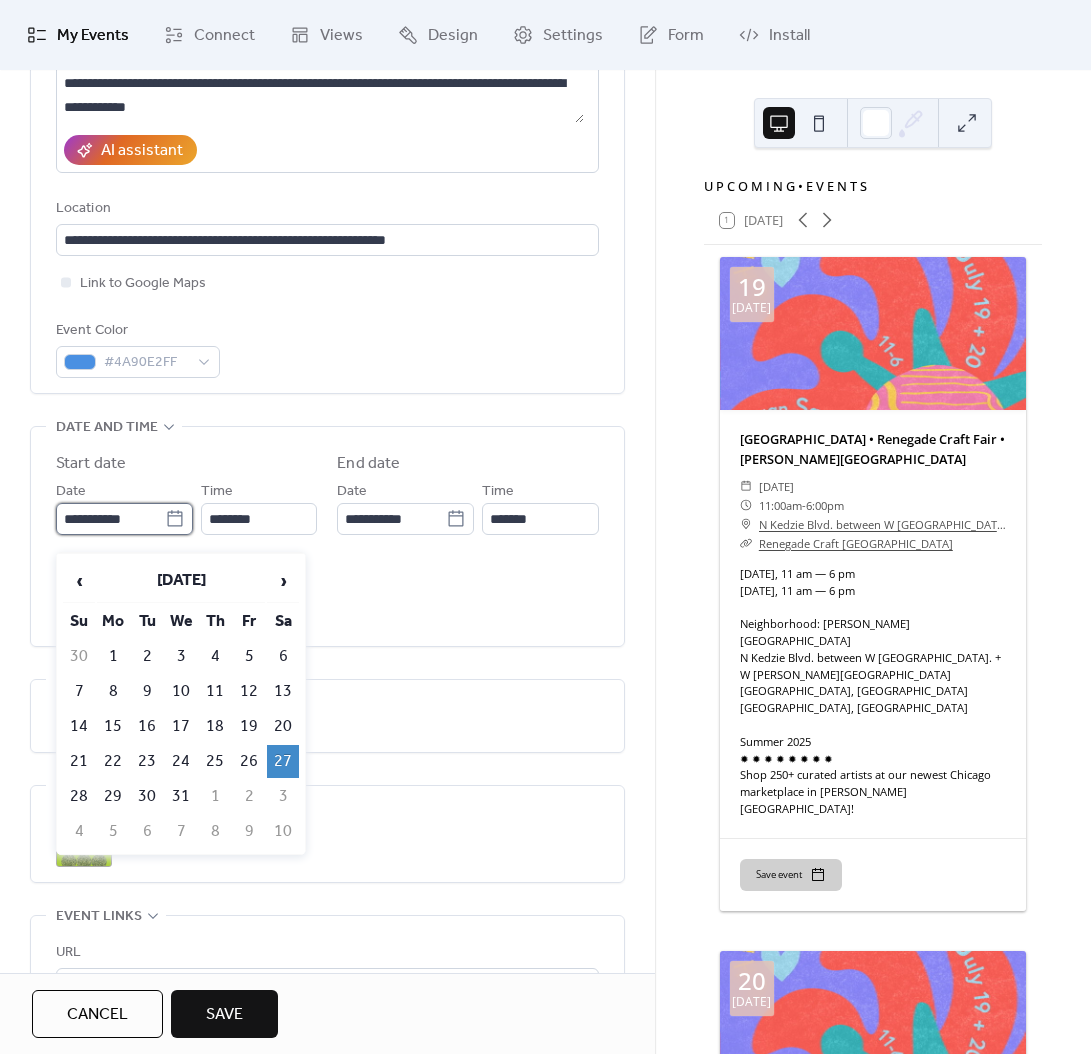 click on "**********" at bounding box center [110, 519] 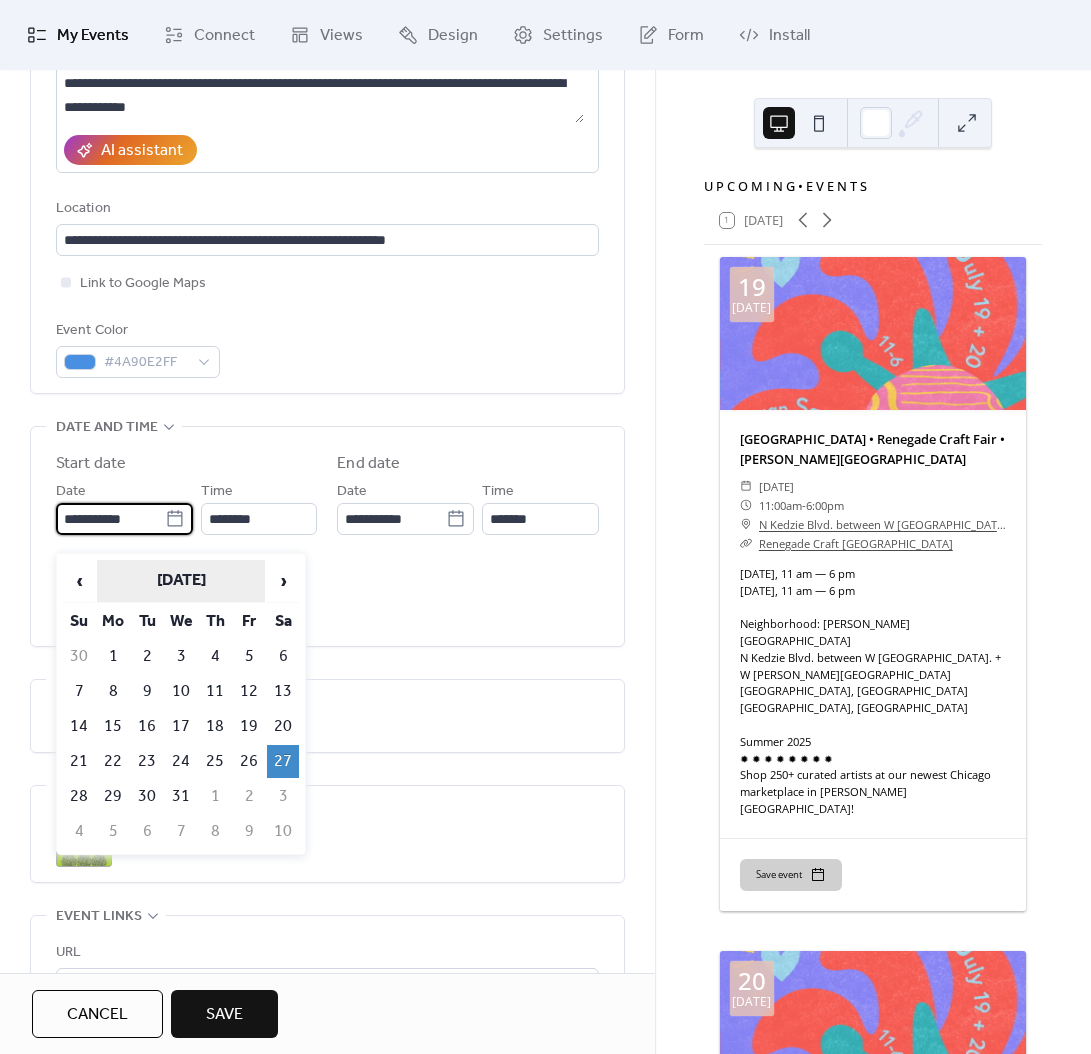click on "[DATE]" at bounding box center [181, 581] 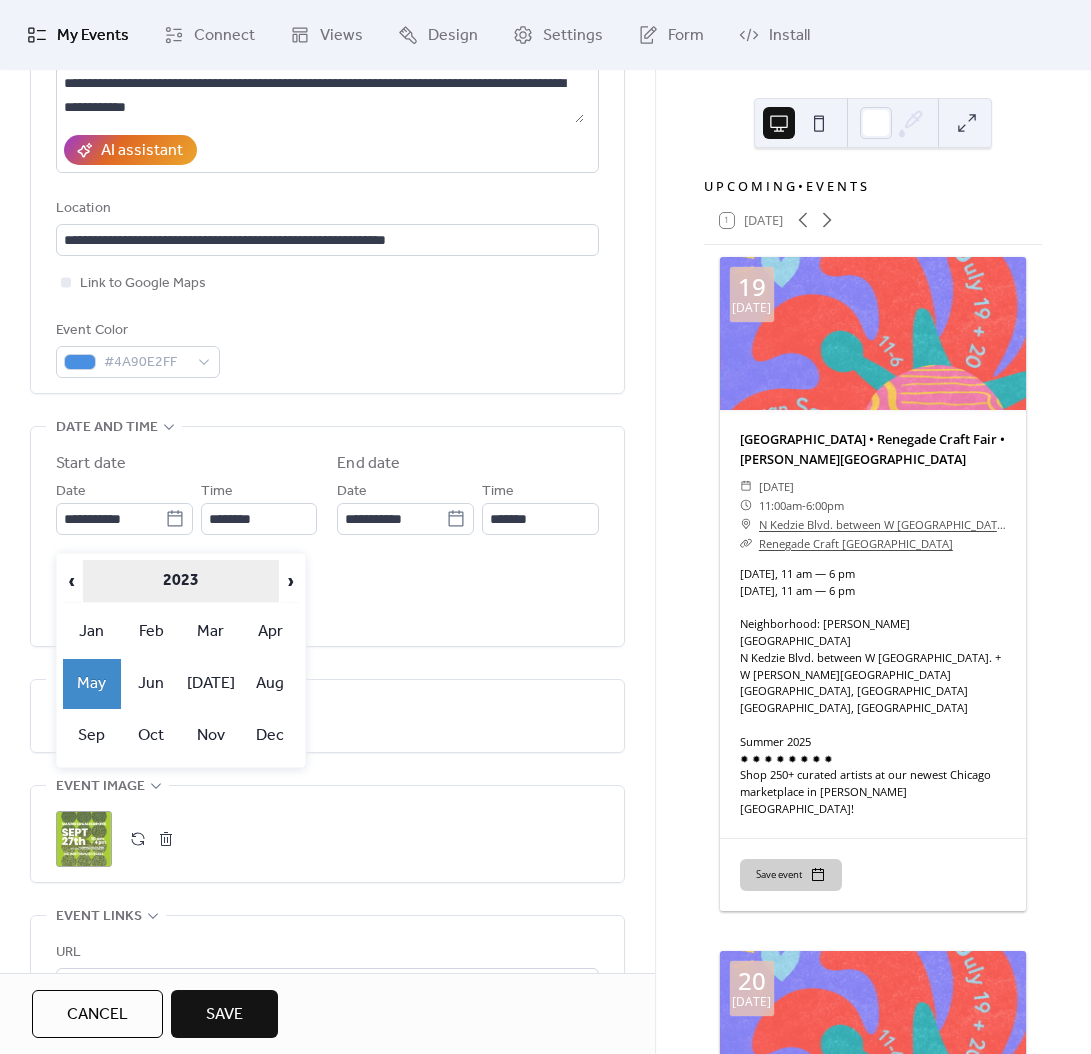 click on "2023" at bounding box center (181, 581) 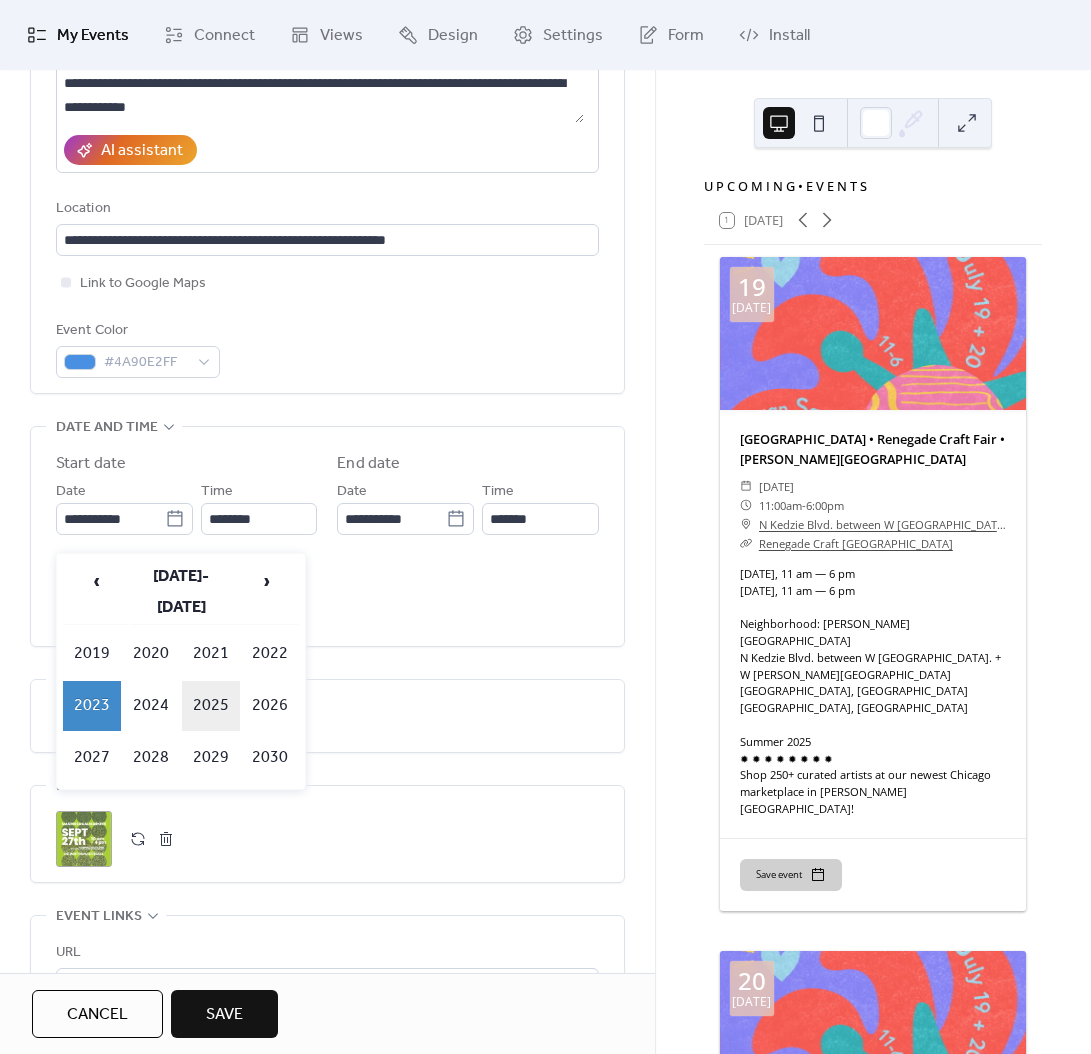 click on "2025" at bounding box center [211, 706] 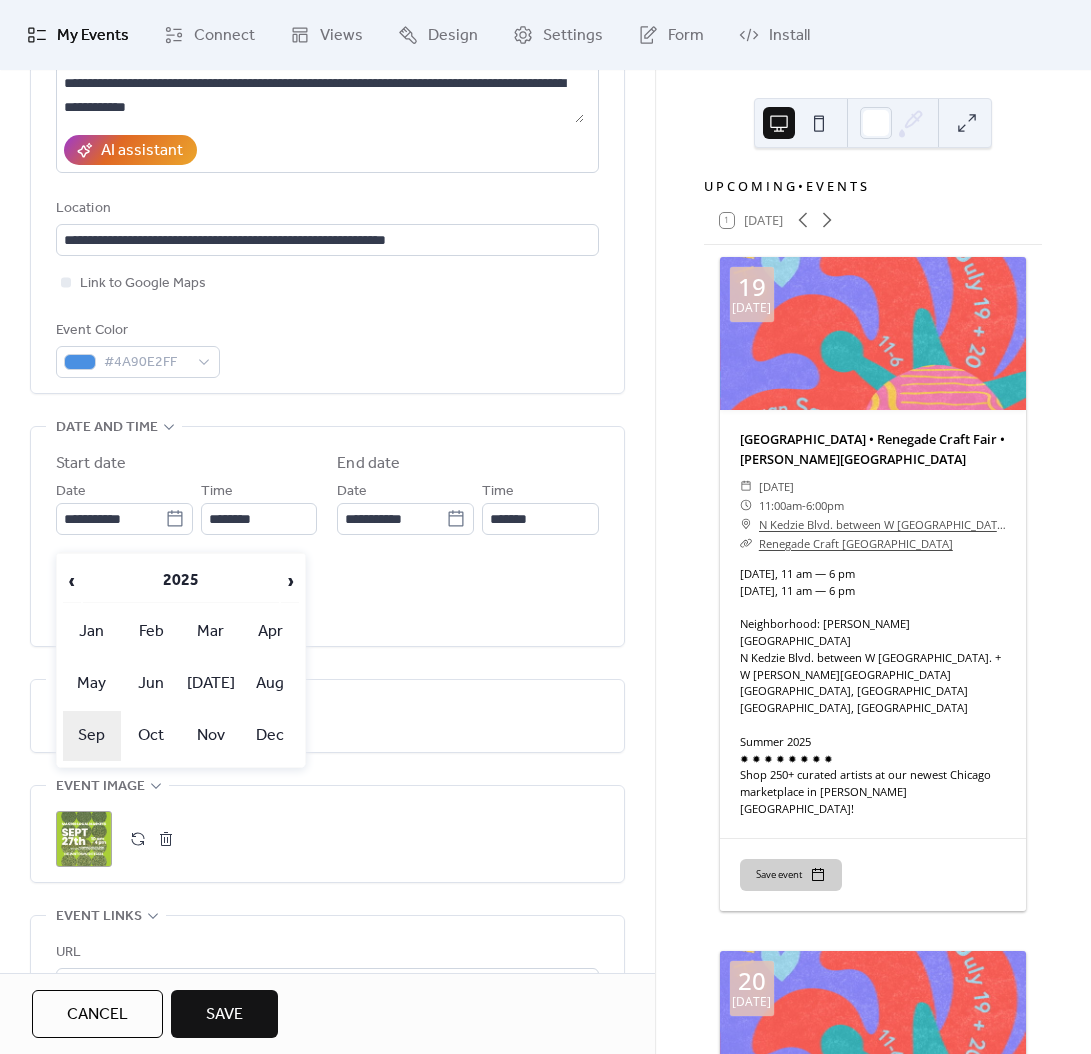 click on "Sep" at bounding box center [92, 736] 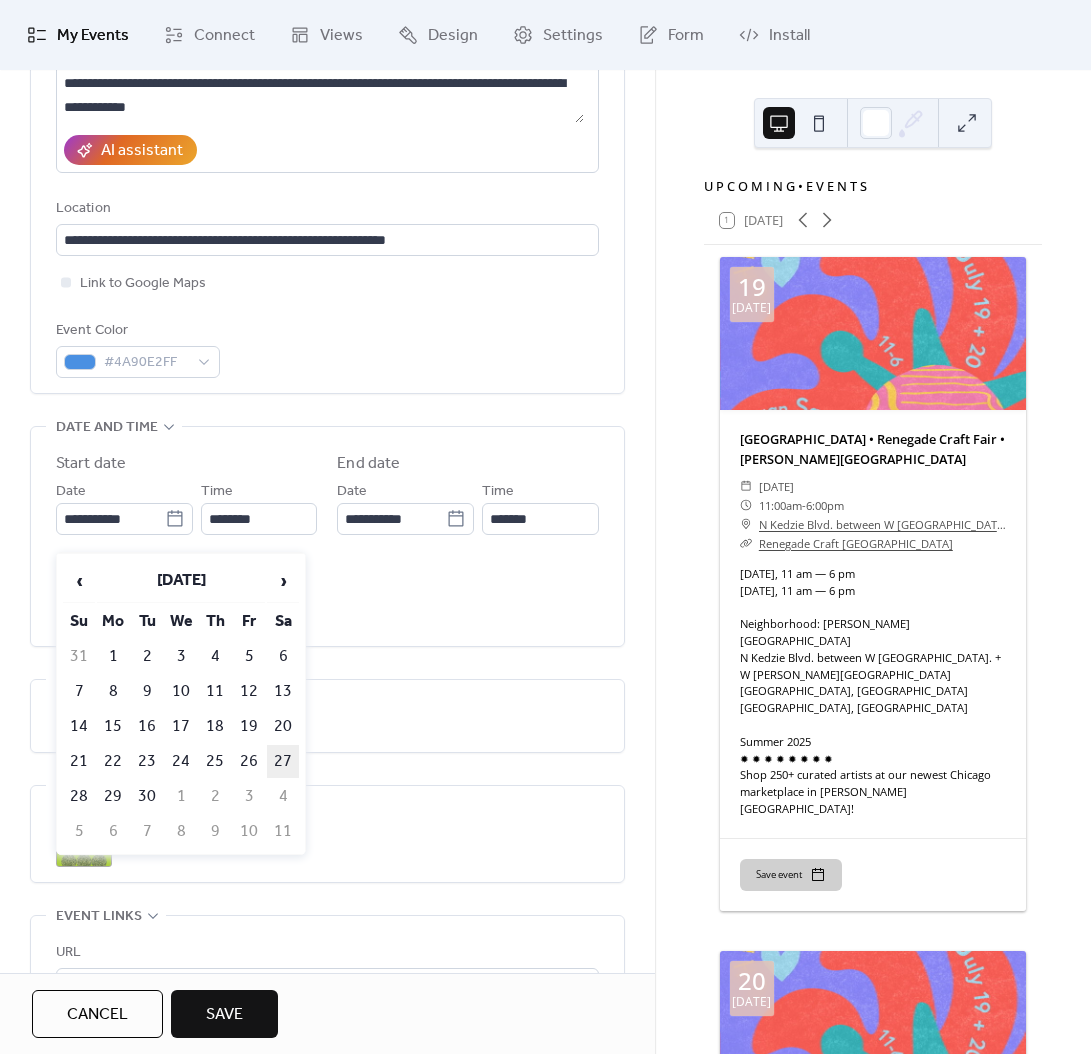 click on "27" at bounding box center (283, 761) 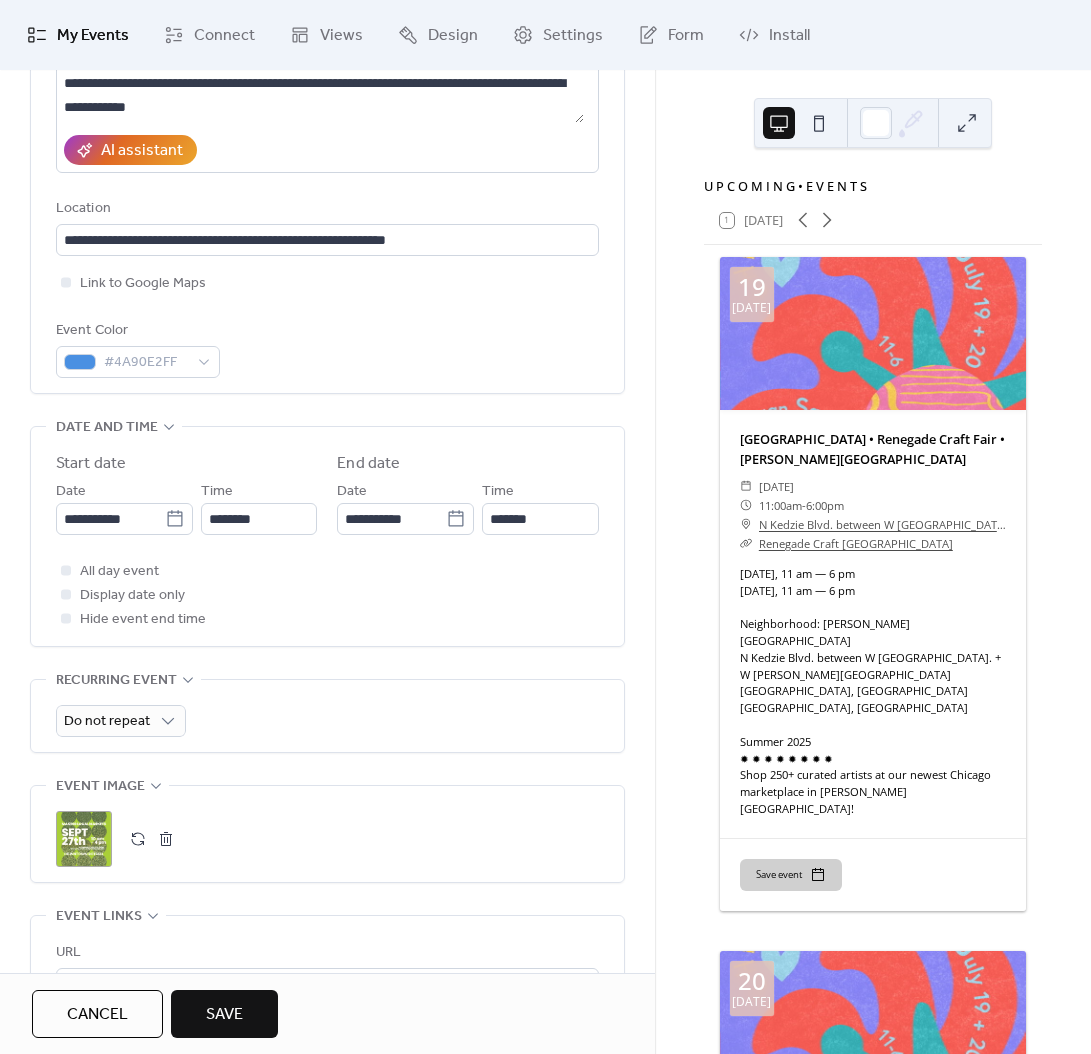 click on "Save" at bounding box center (224, 1015) 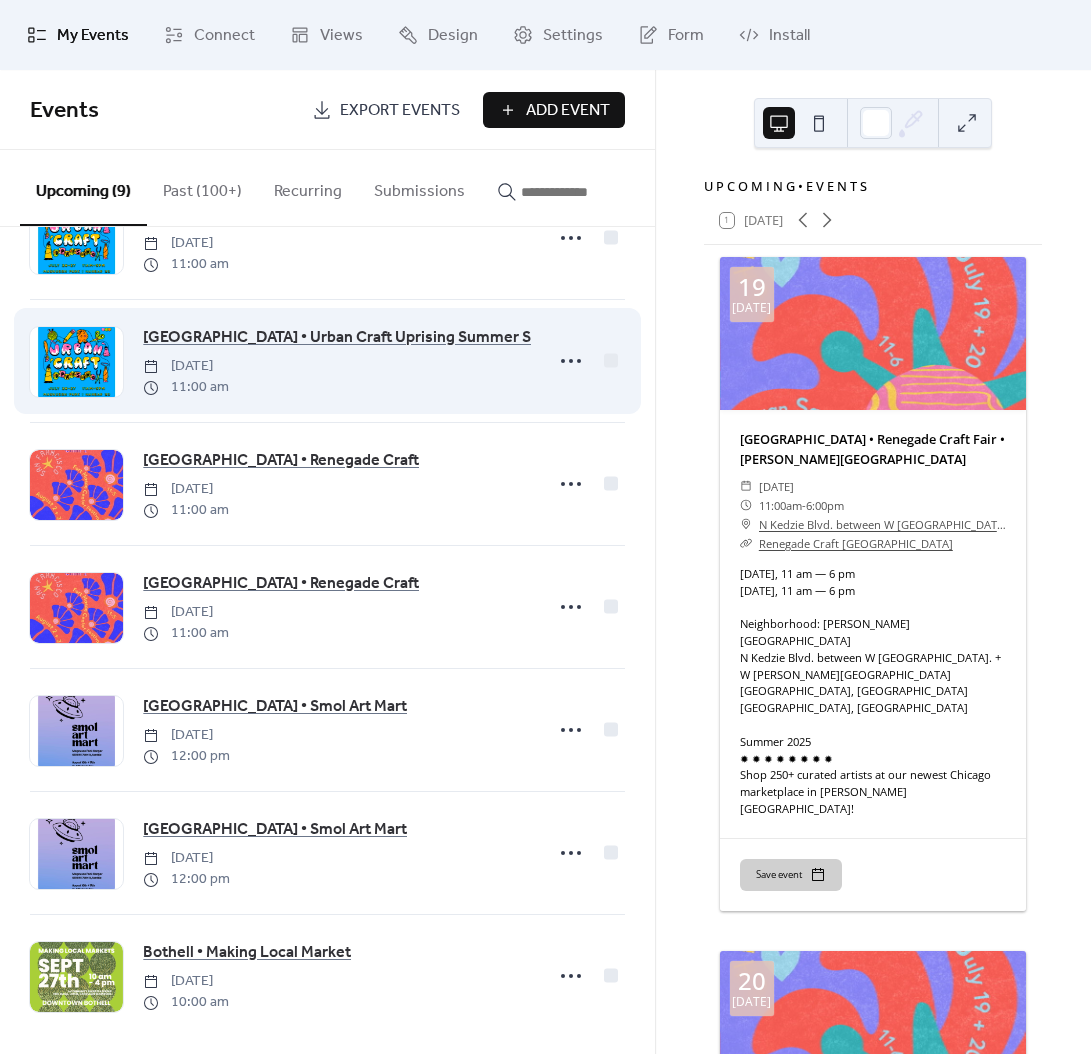 scroll, scrollTop: 346, scrollLeft: 0, axis: vertical 